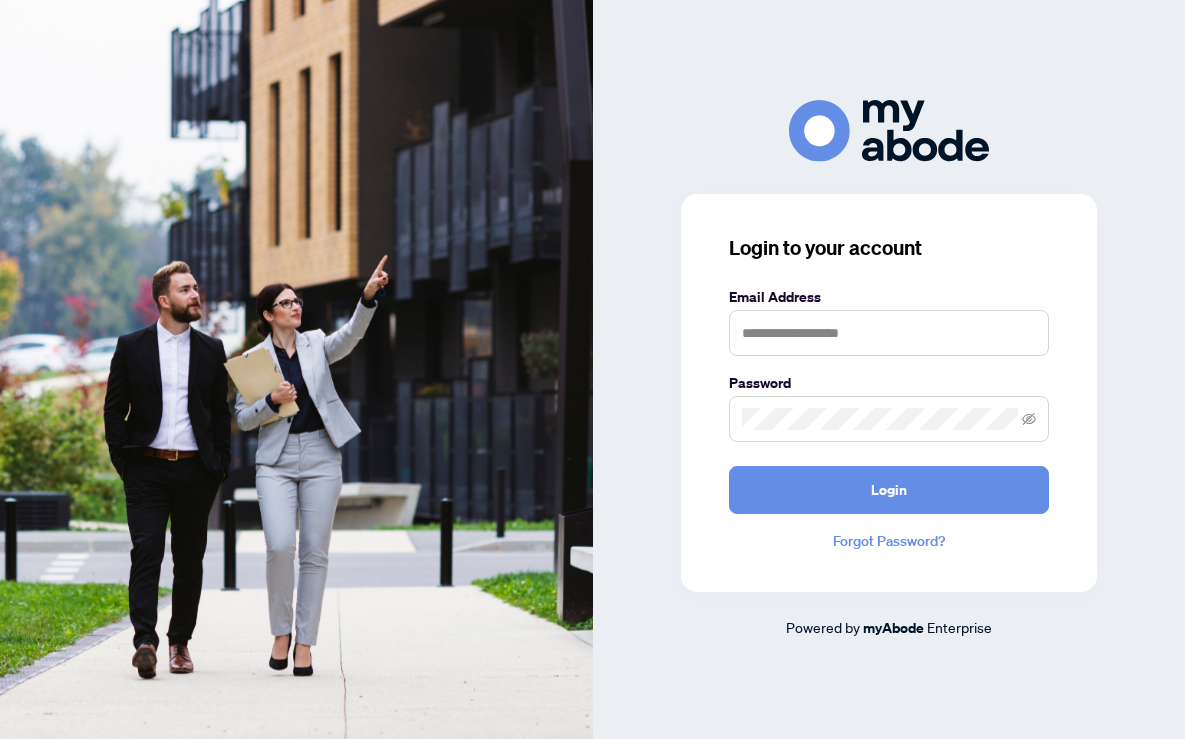 scroll, scrollTop: 0, scrollLeft: 0, axis: both 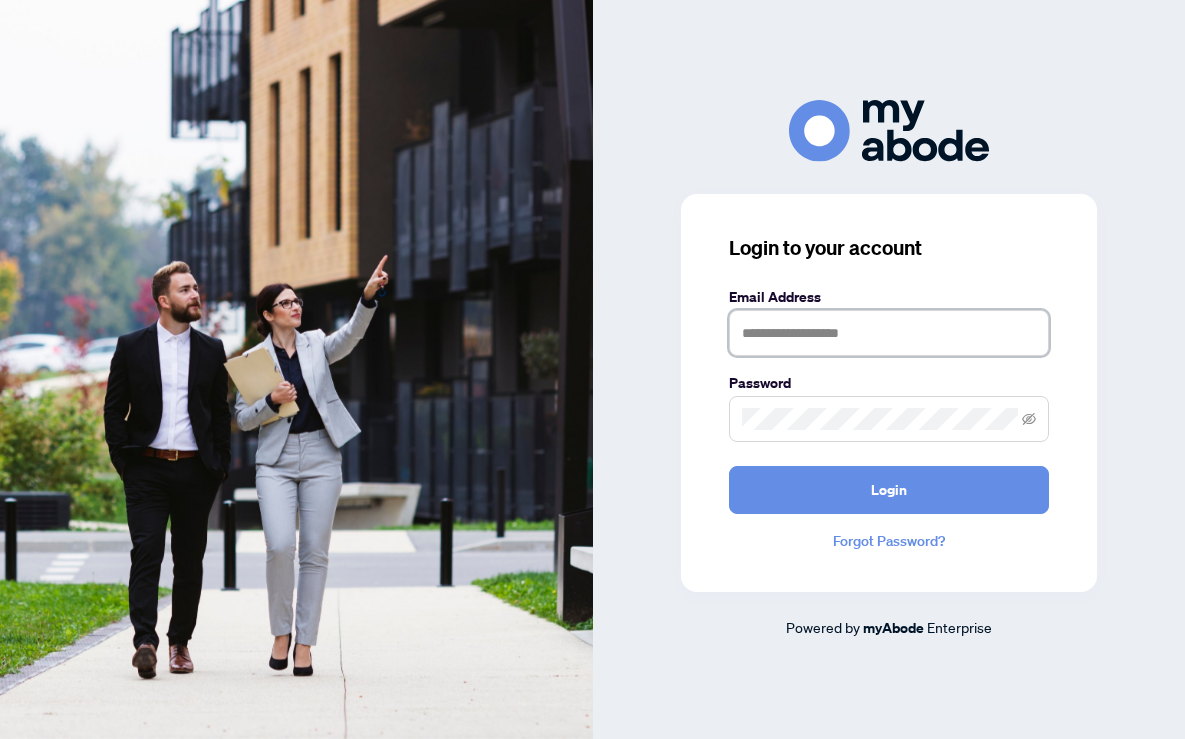 click at bounding box center (889, 333) 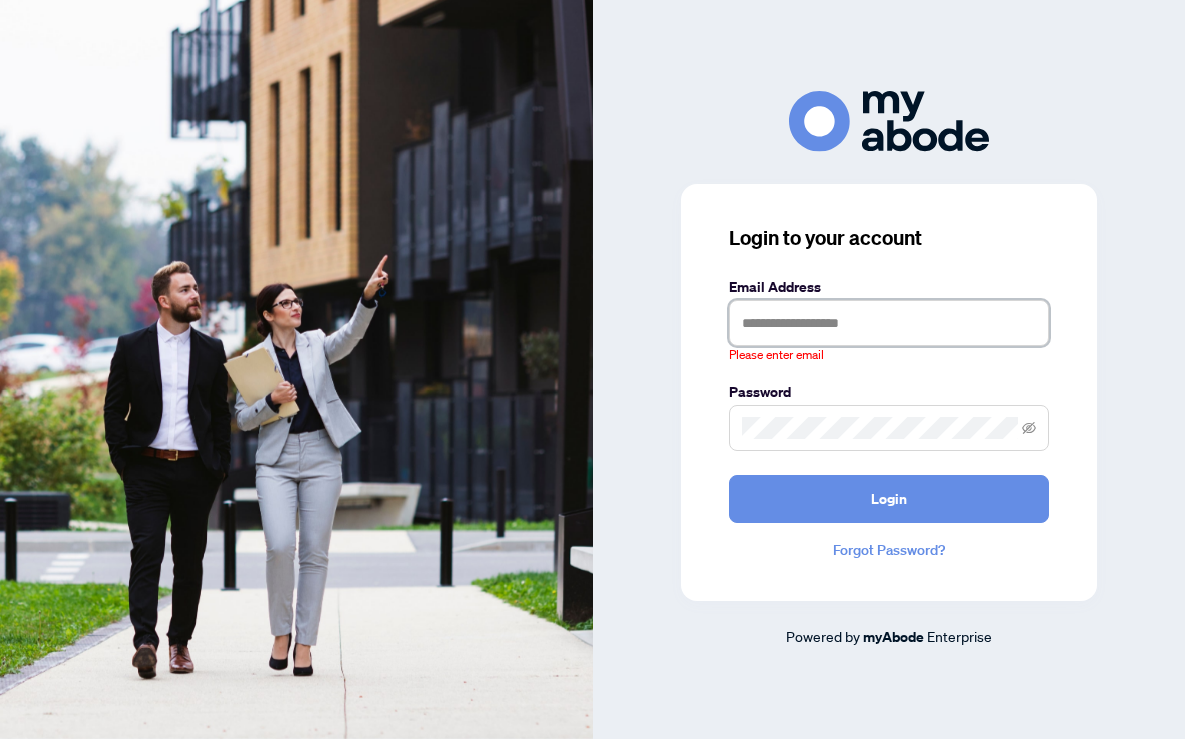 type on "**********" 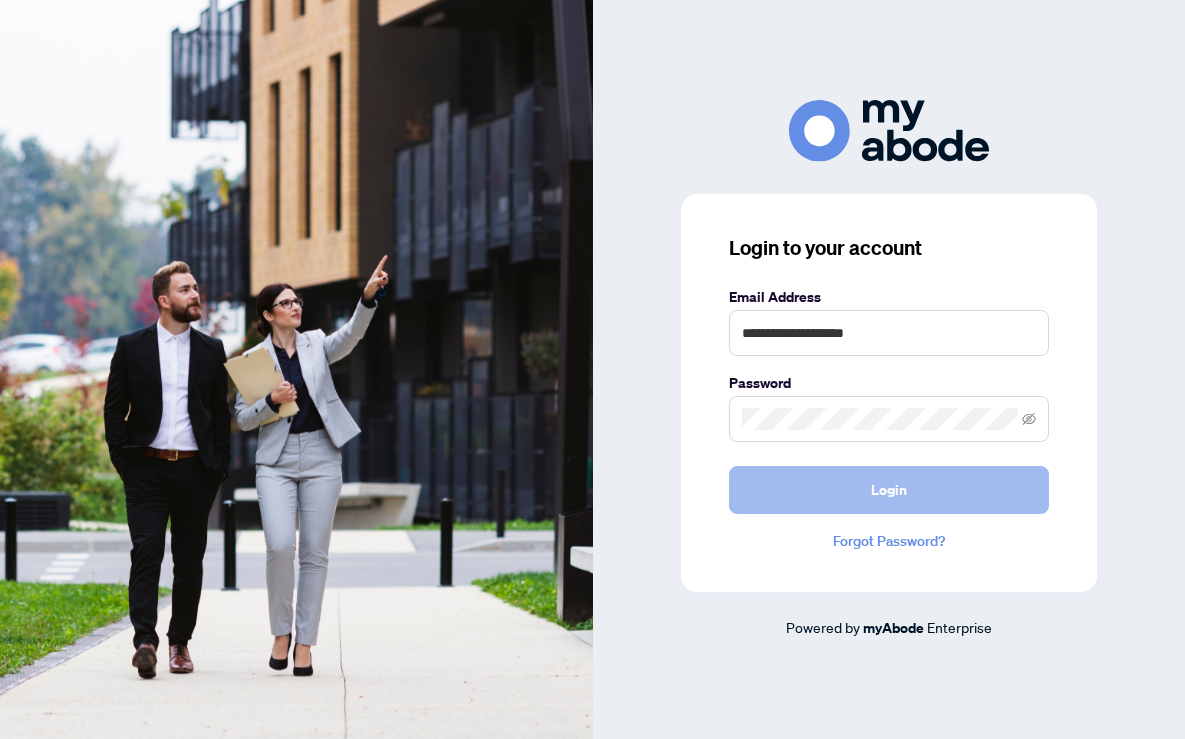 click on "Login" at bounding box center [889, 490] 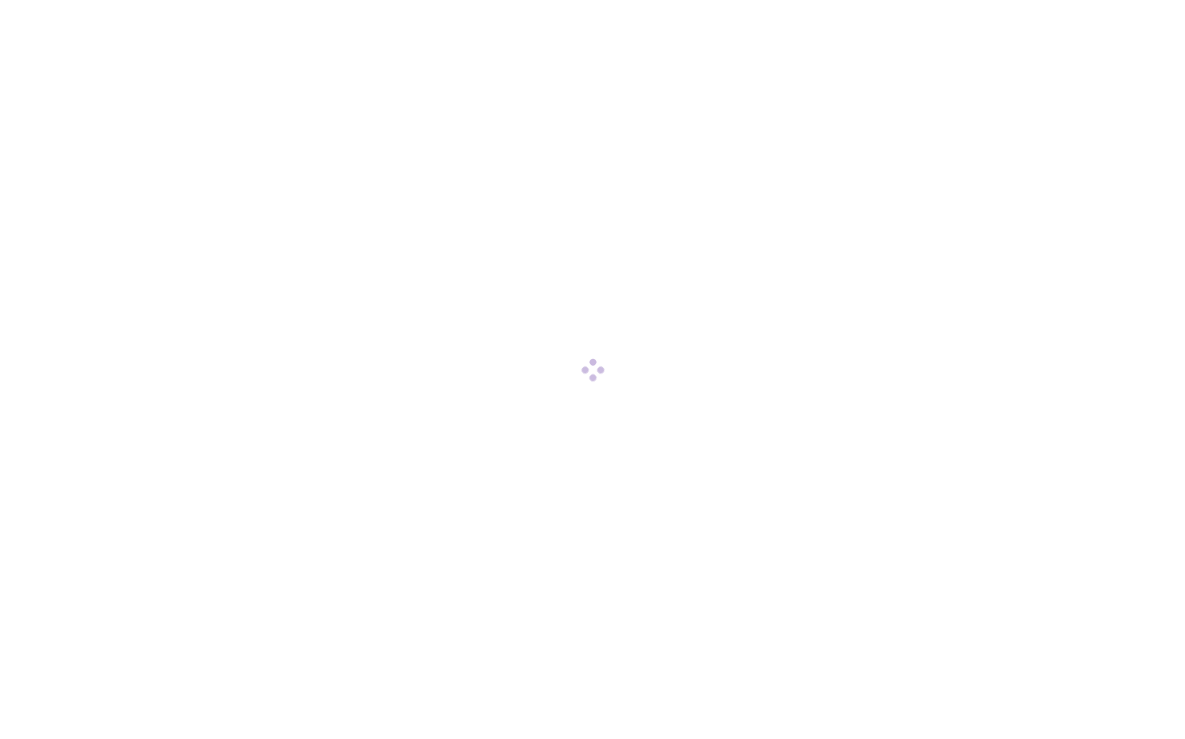scroll, scrollTop: 0, scrollLeft: 0, axis: both 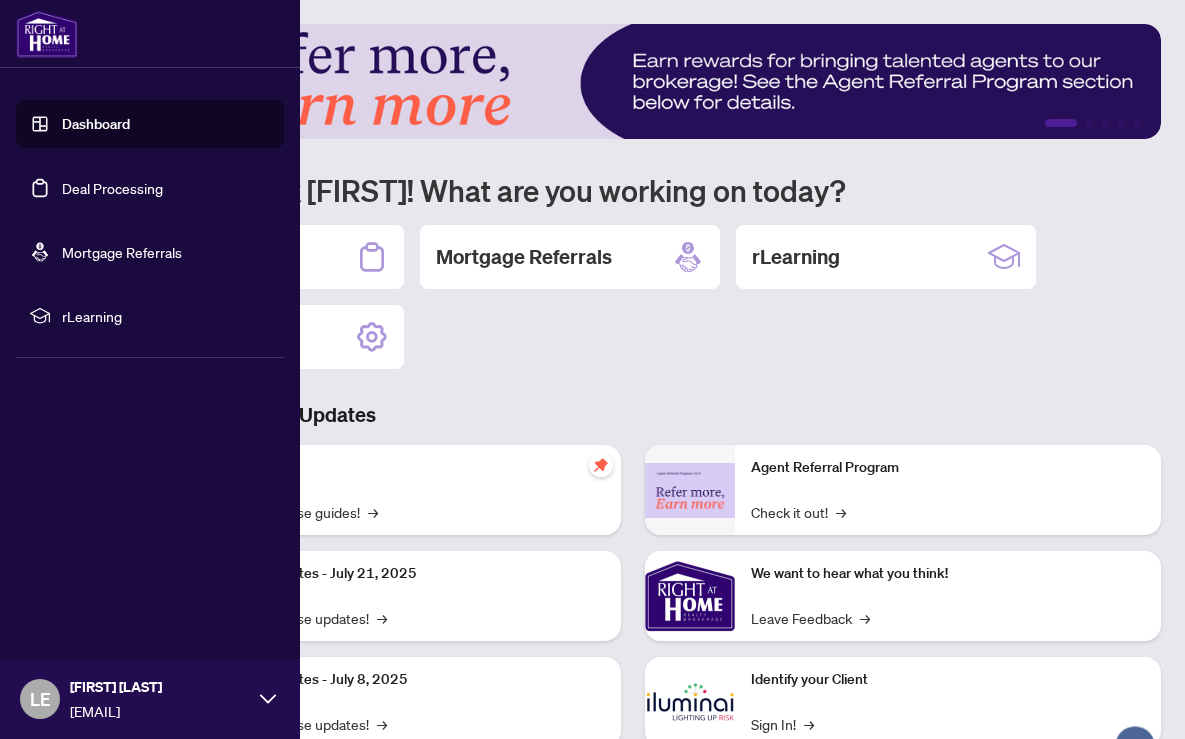 click on "Deal Processing" at bounding box center (112, 188) 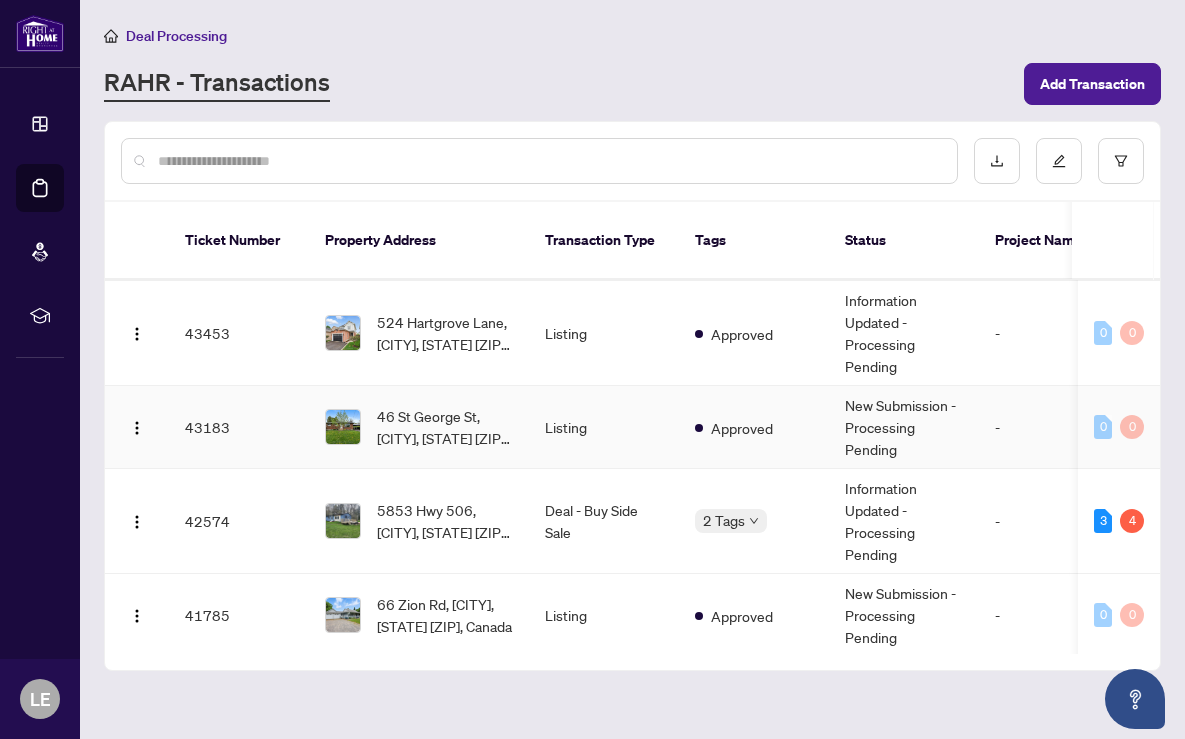 scroll, scrollTop: 239, scrollLeft: 0, axis: vertical 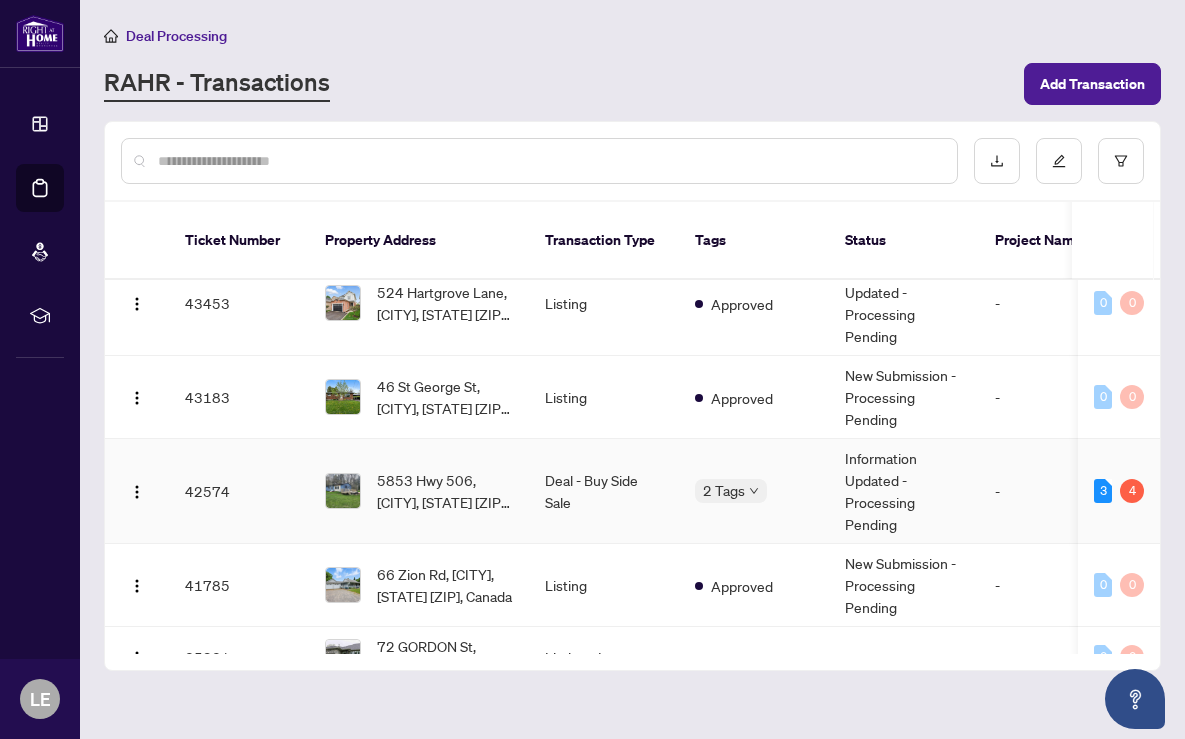 click on "5853 Hwy 506, [CITY], [STATE] [ZIP], Canada" at bounding box center [445, 491] 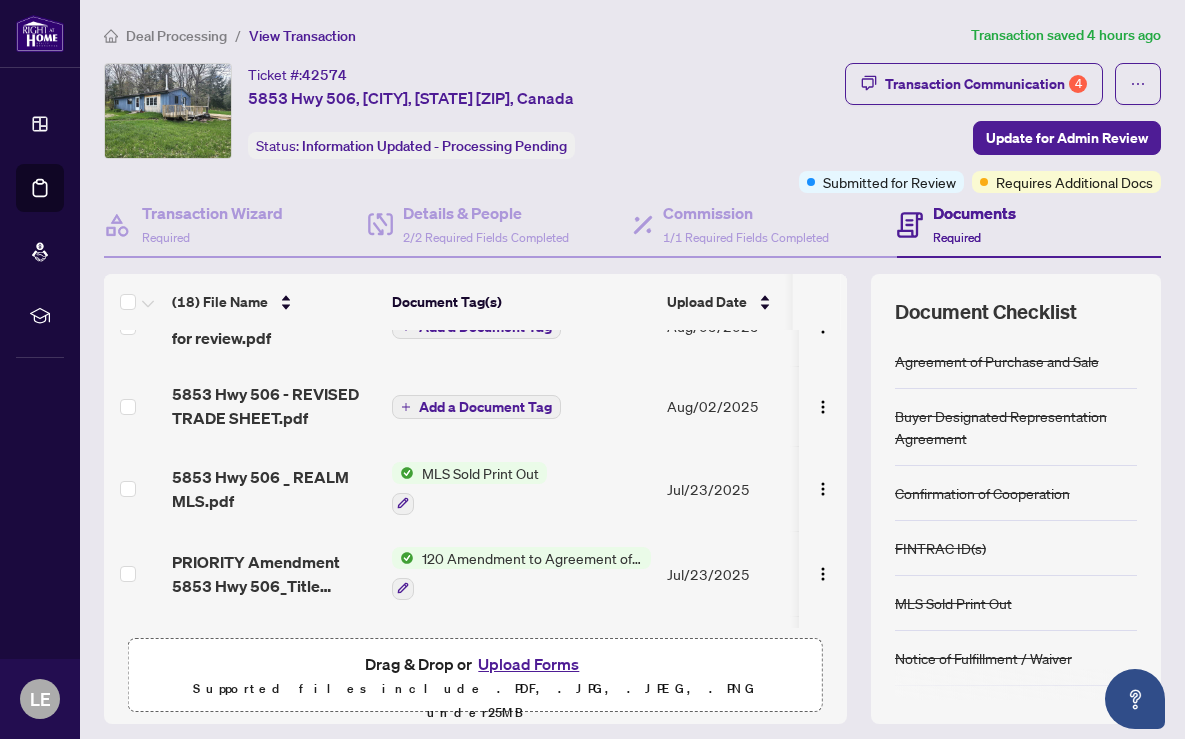 scroll, scrollTop: 0, scrollLeft: 0, axis: both 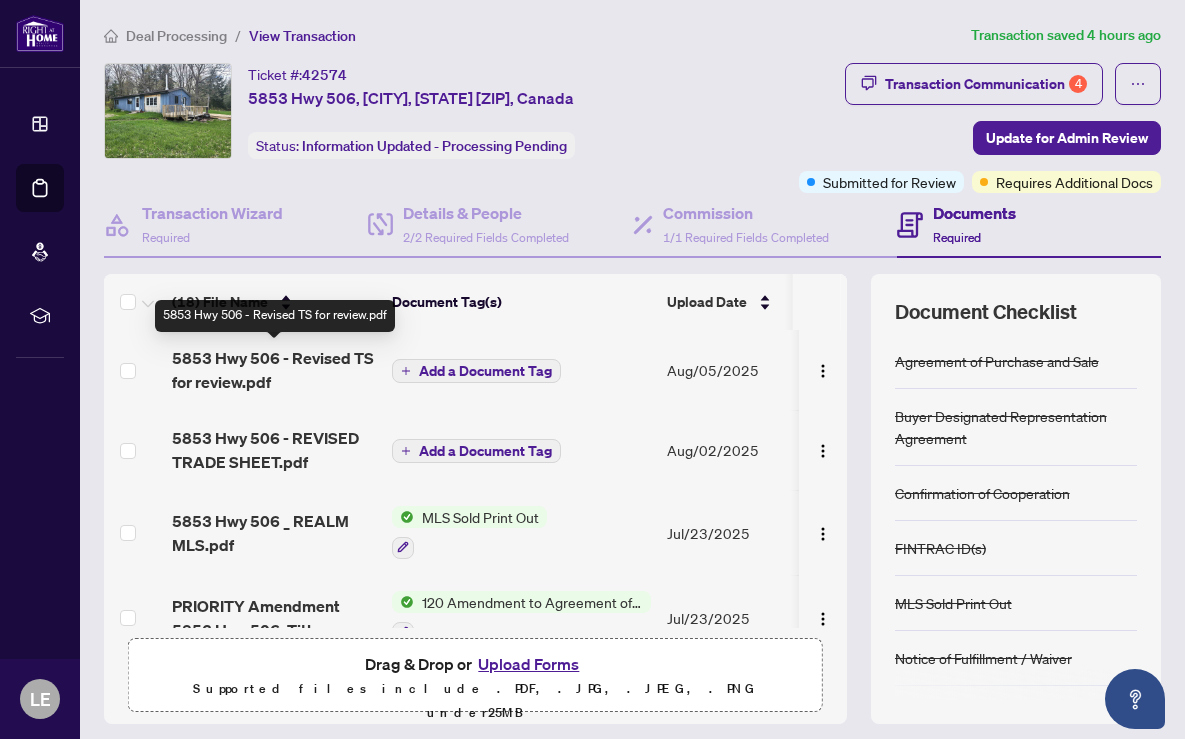 click on "5853 Hwy 506 - Revised TS for review.pdf" at bounding box center (274, 370) 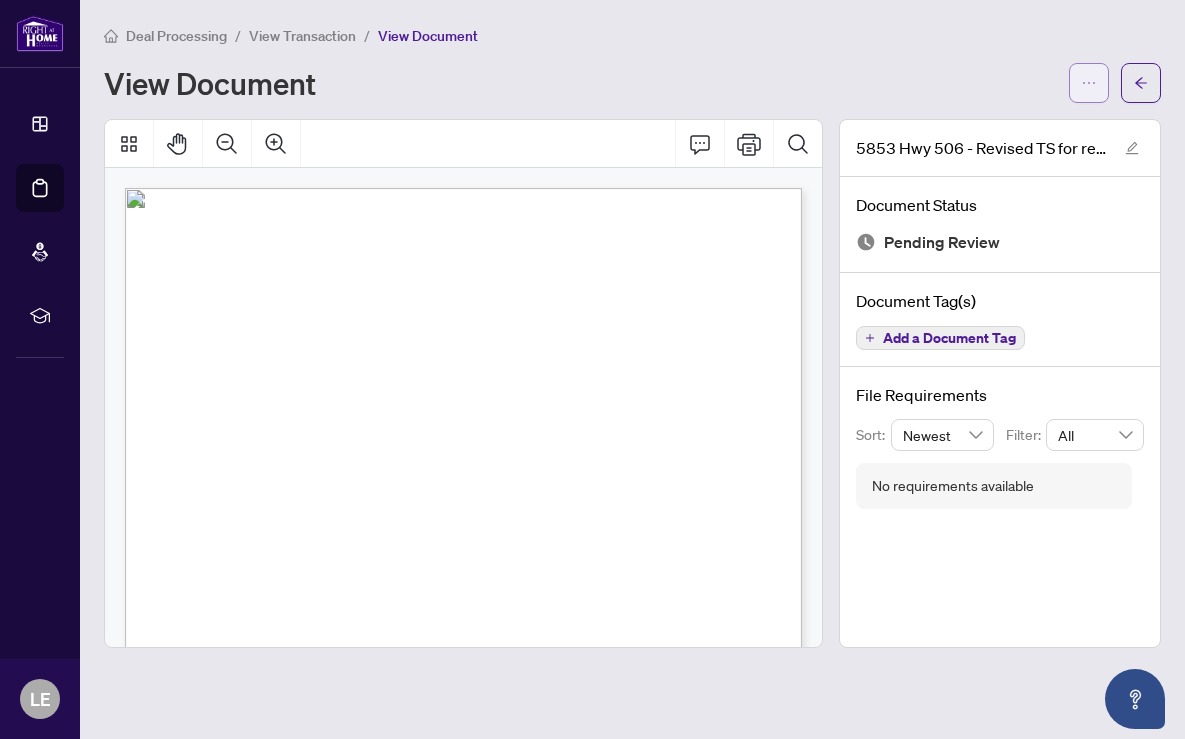 click 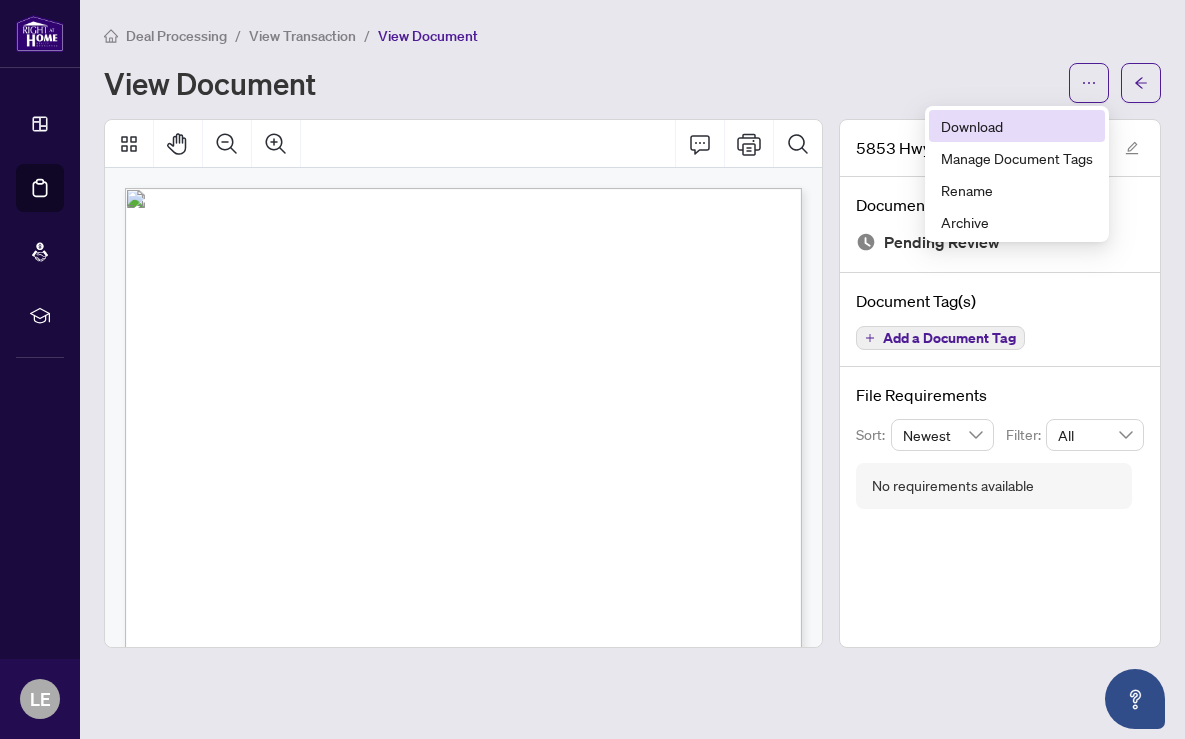 click on "Download" at bounding box center [1017, 126] 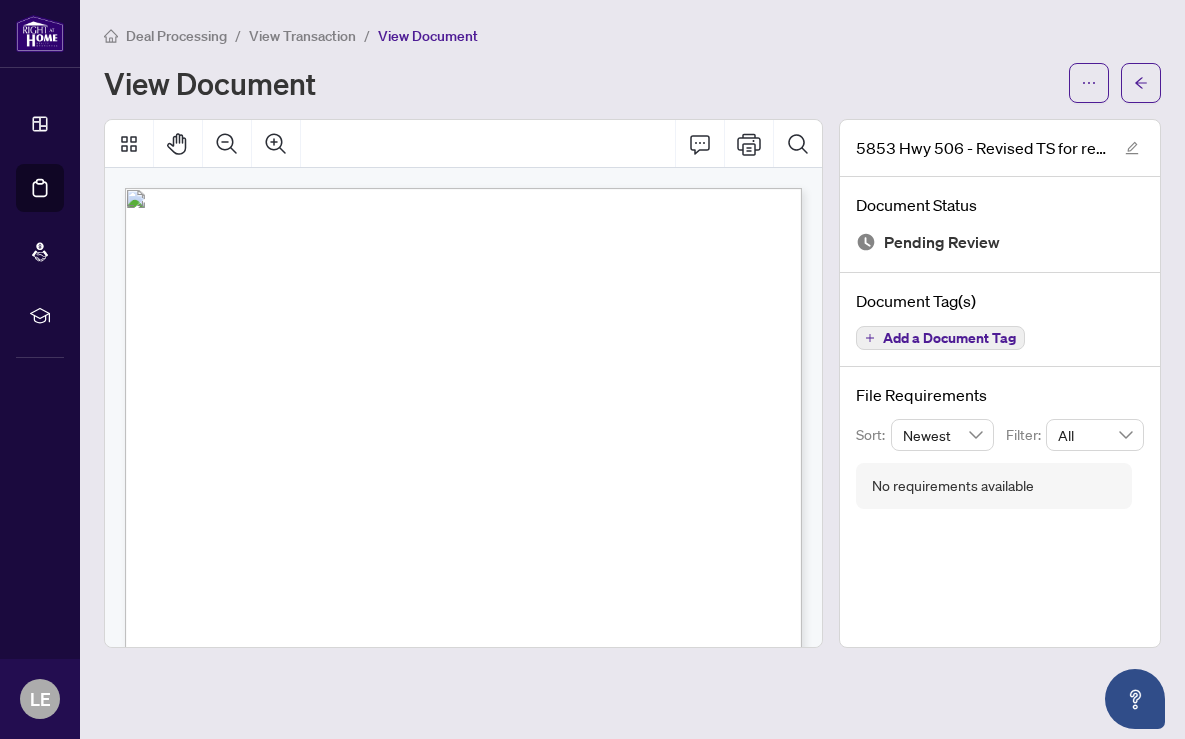 click on "Deal Processing" at bounding box center [0, 0] 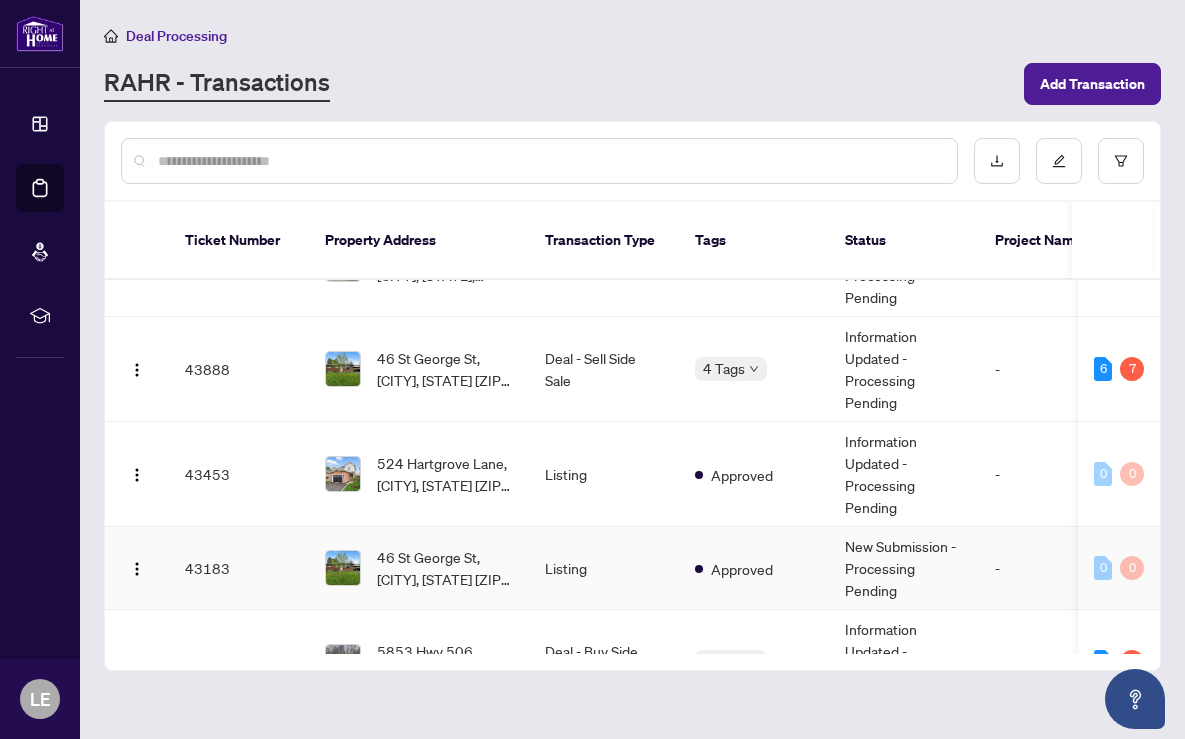 scroll, scrollTop: 201, scrollLeft: 0, axis: vertical 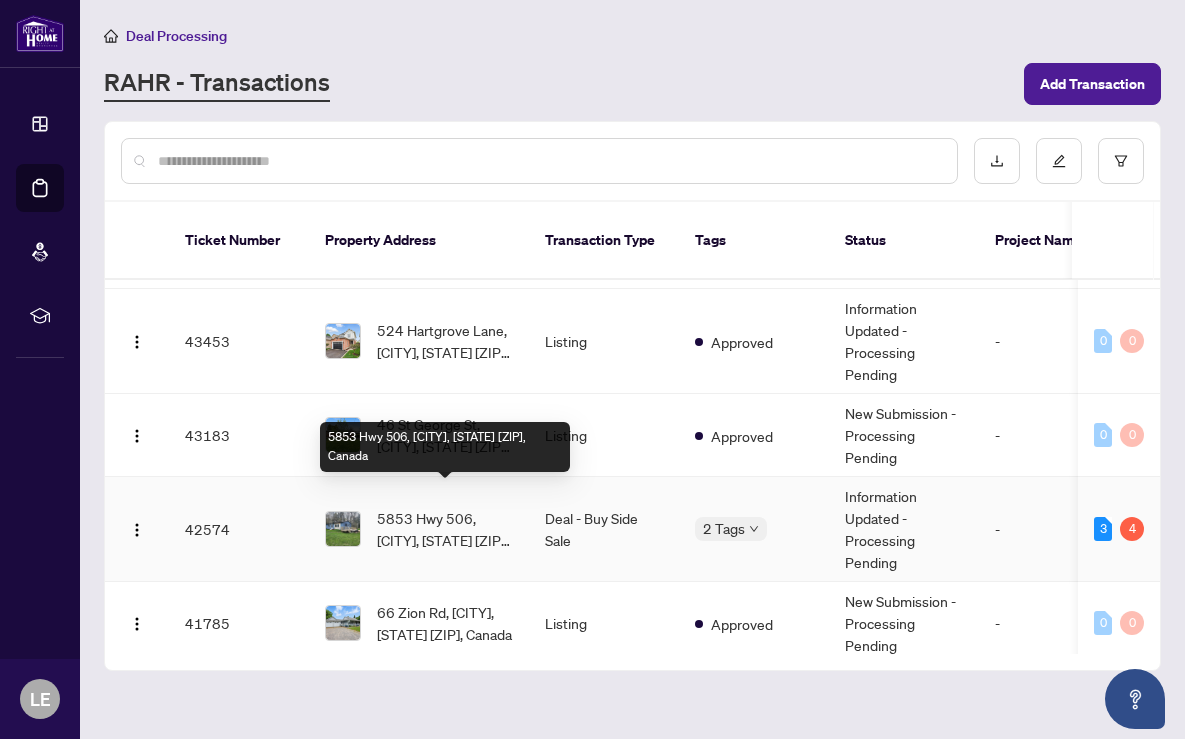 click on "5853 Hwy 506, [CITY], [STATE] [ZIP], Canada" at bounding box center [445, 529] 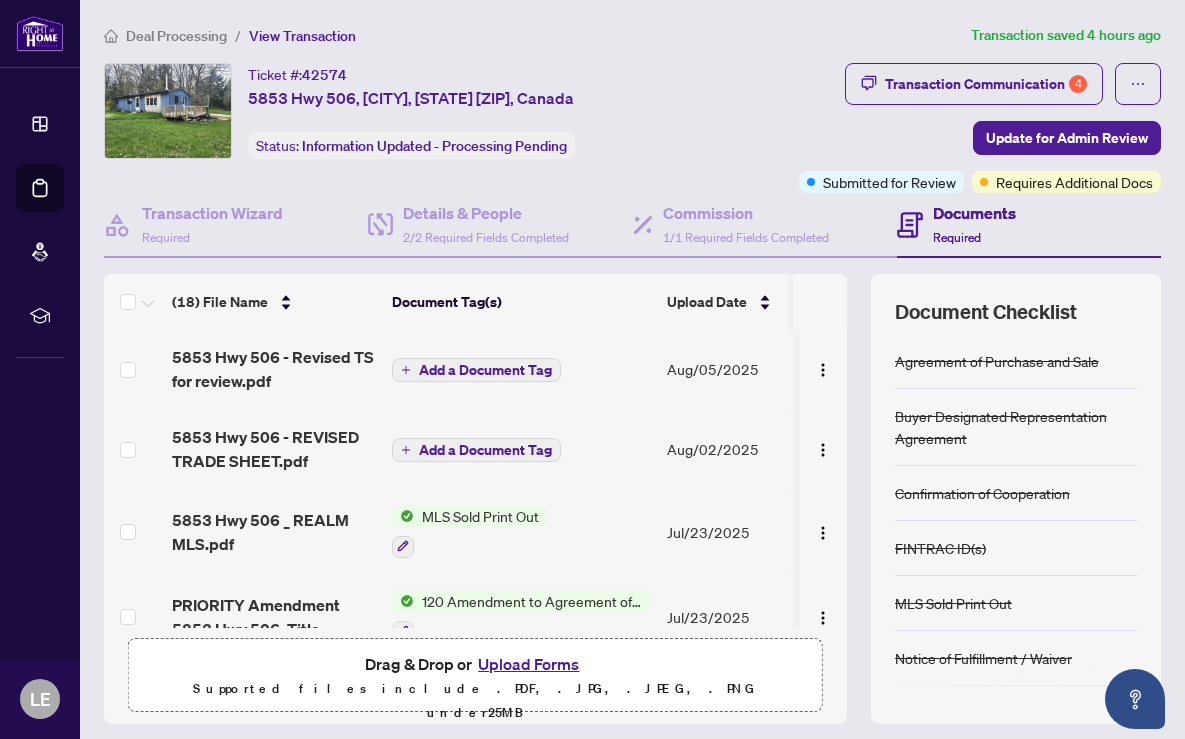scroll, scrollTop: 0, scrollLeft: 0, axis: both 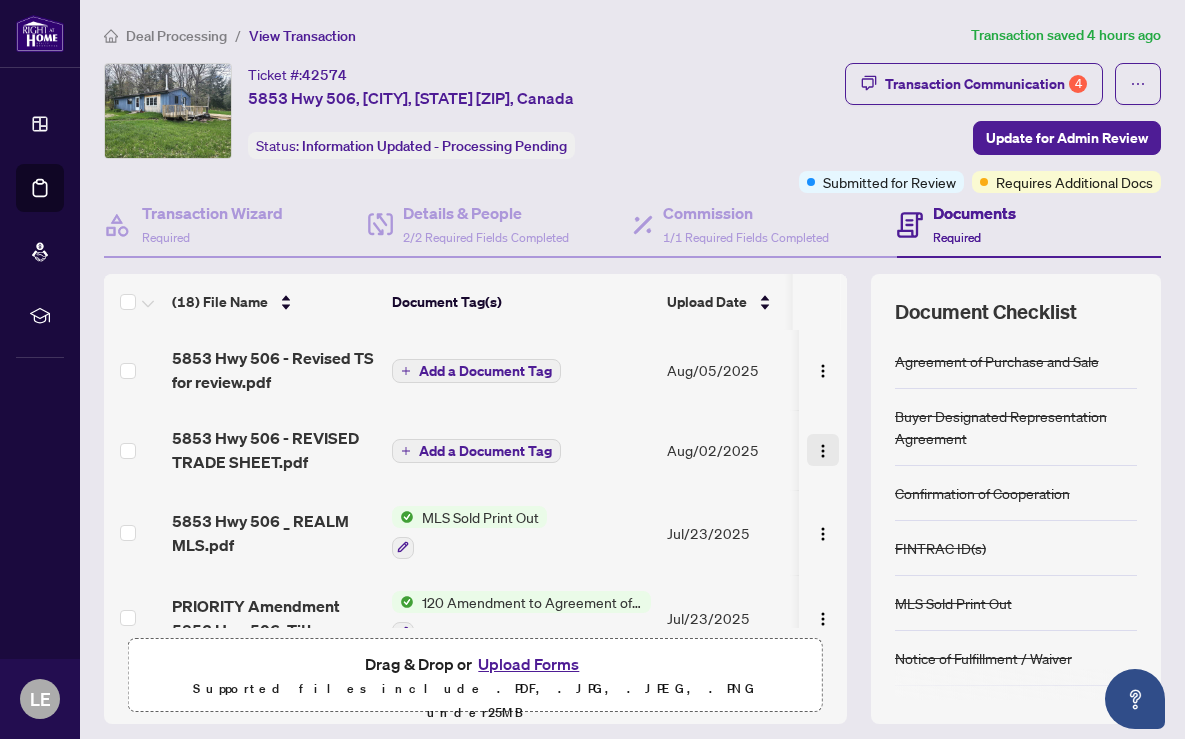 click at bounding box center (823, 451) 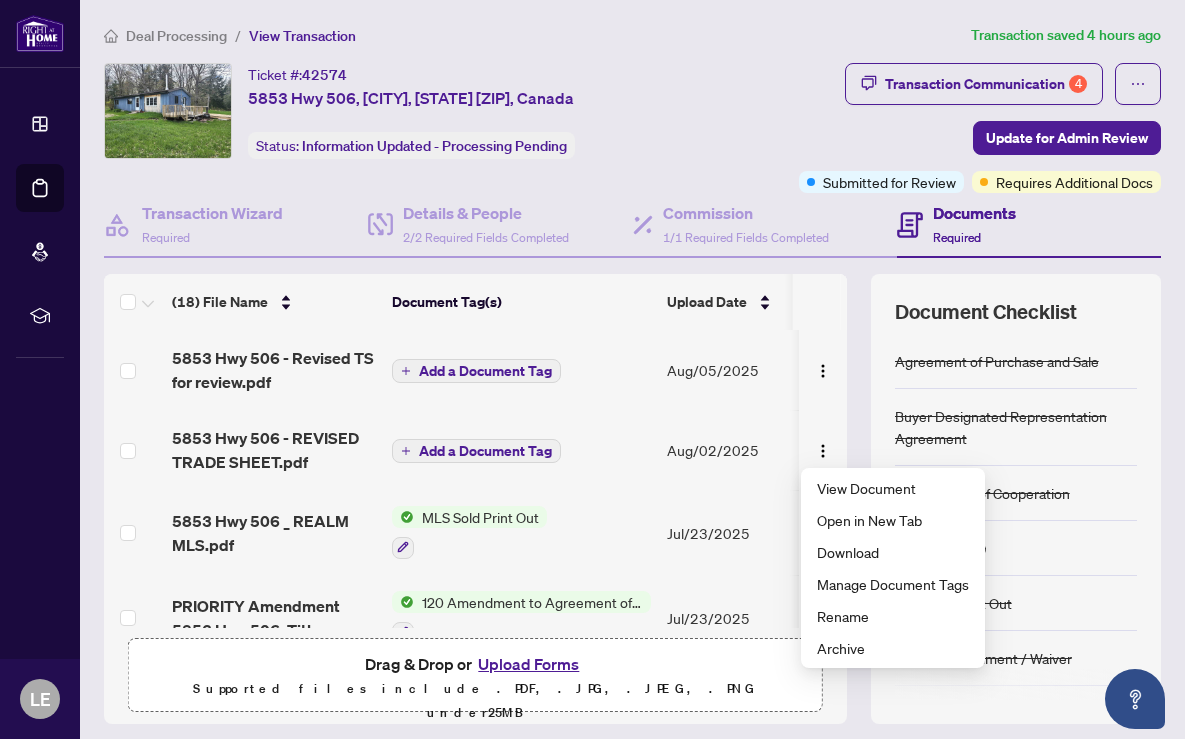 click on "5853 Hwy 506 - Revised TS for review.pdf" at bounding box center [274, 370] 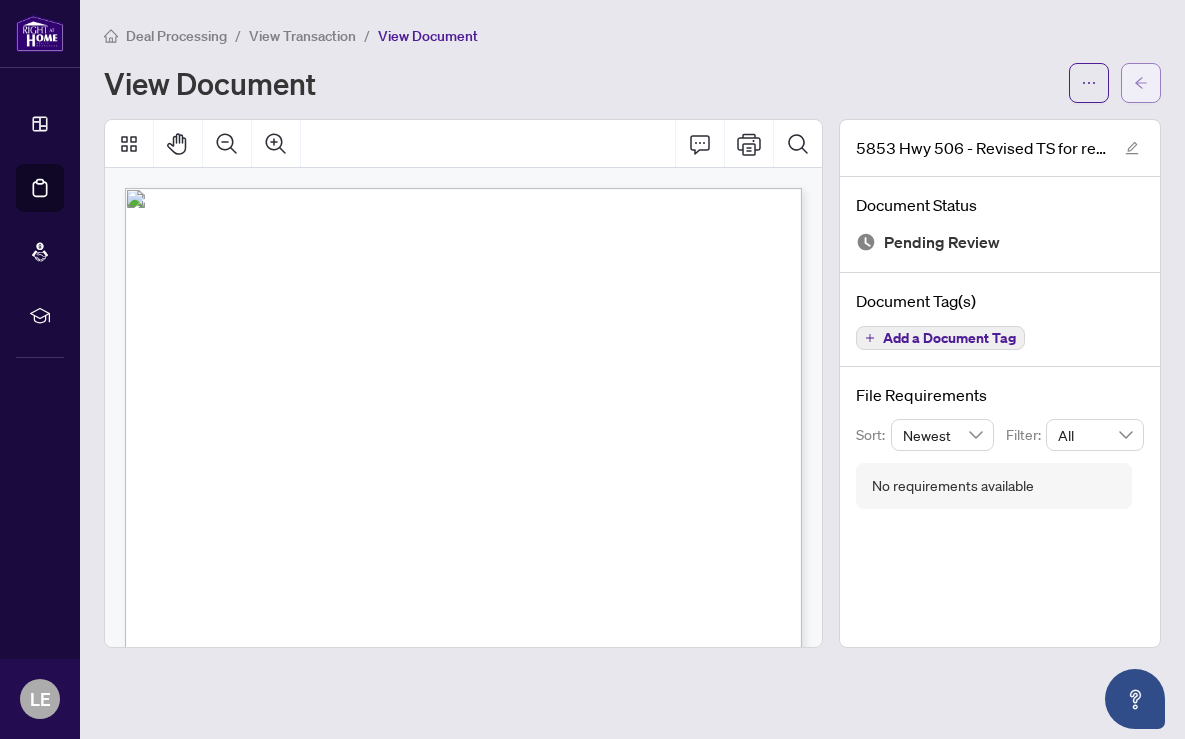 click 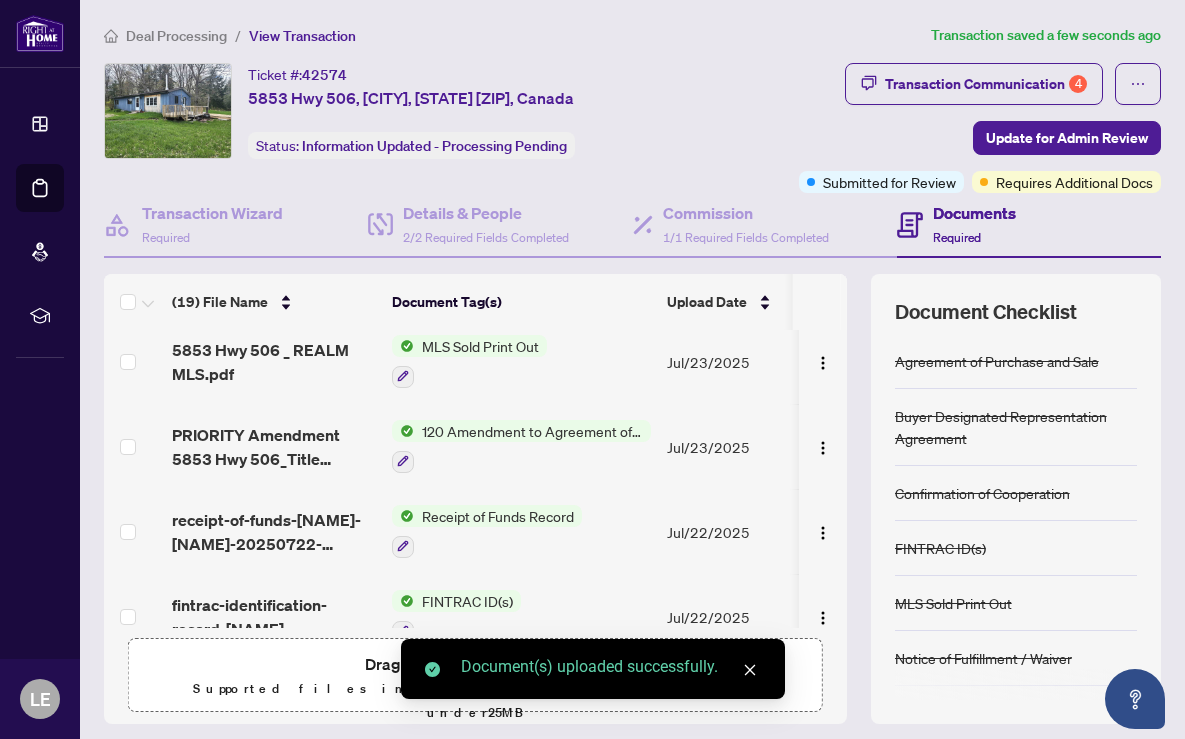 scroll, scrollTop: 0, scrollLeft: 0, axis: both 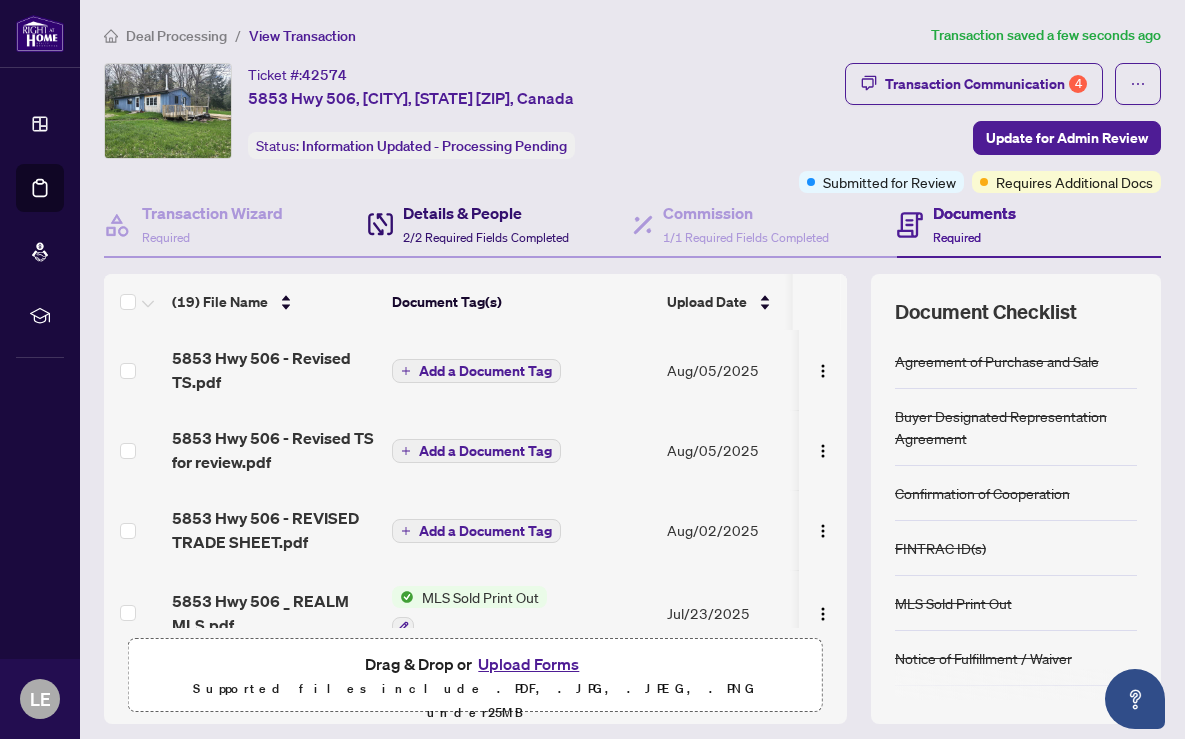 click on "Details & People" at bounding box center [486, 213] 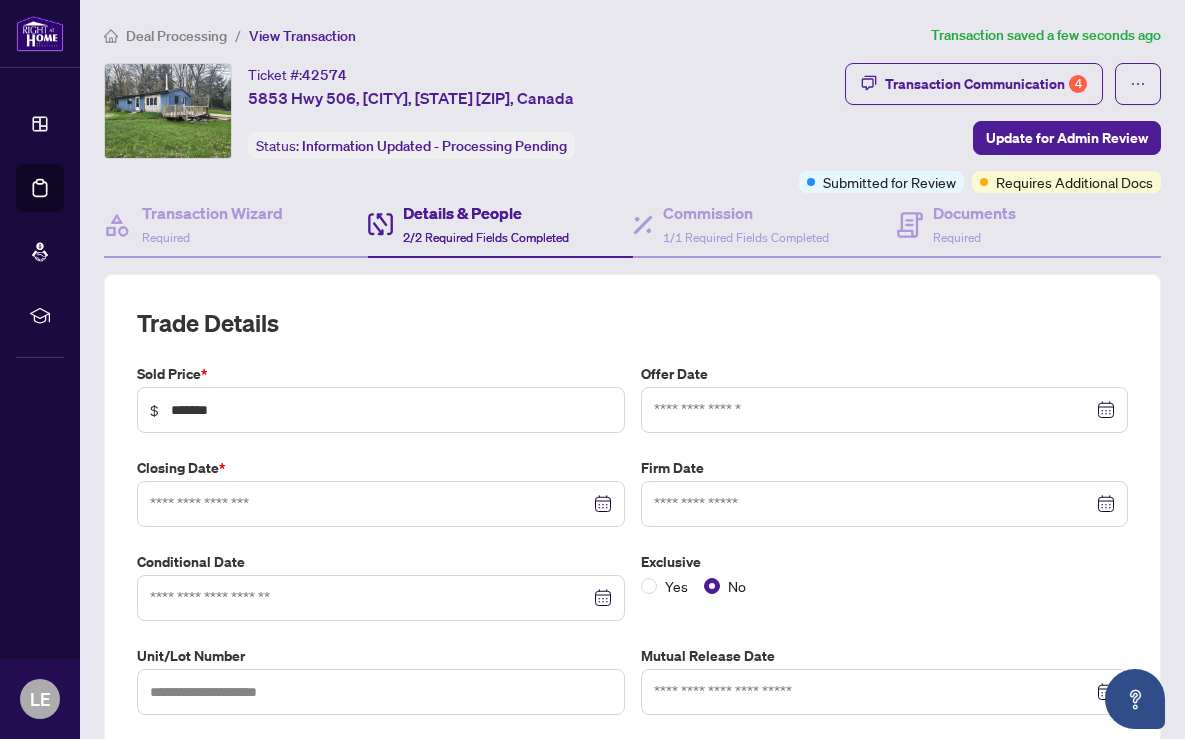 type on "**********" 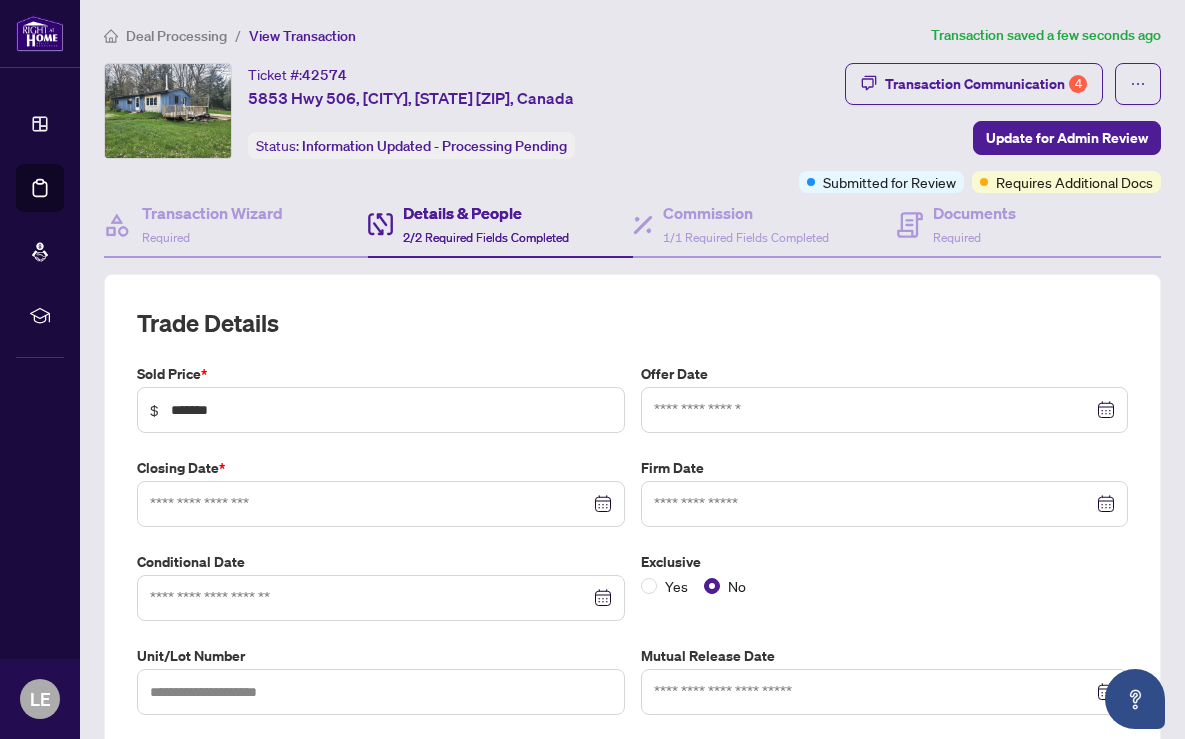 type on "**********" 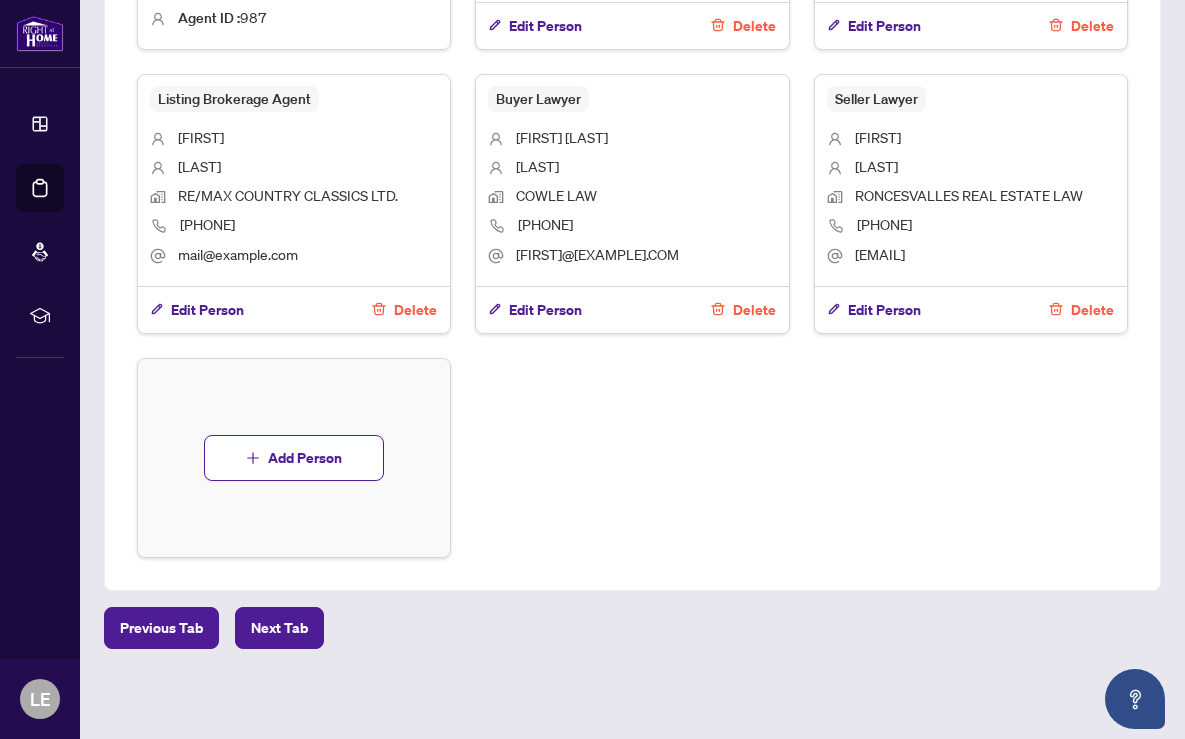 scroll, scrollTop: 0, scrollLeft: 0, axis: both 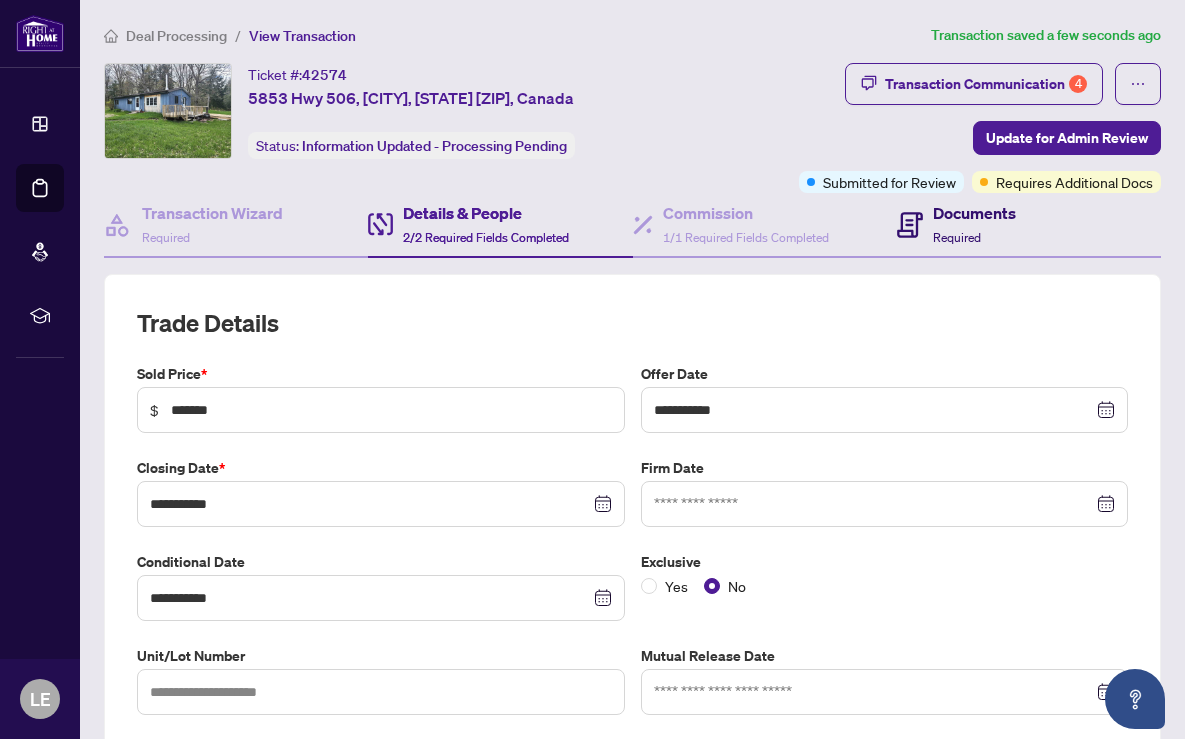 click 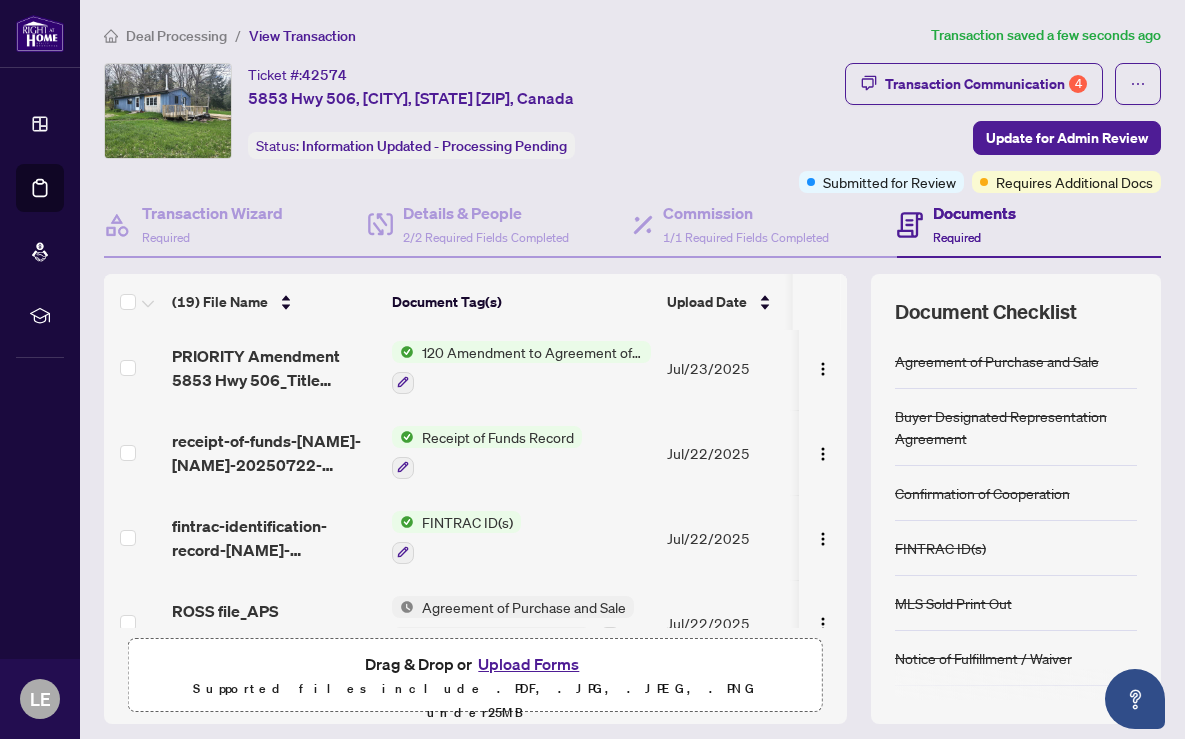 scroll, scrollTop: 0, scrollLeft: 0, axis: both 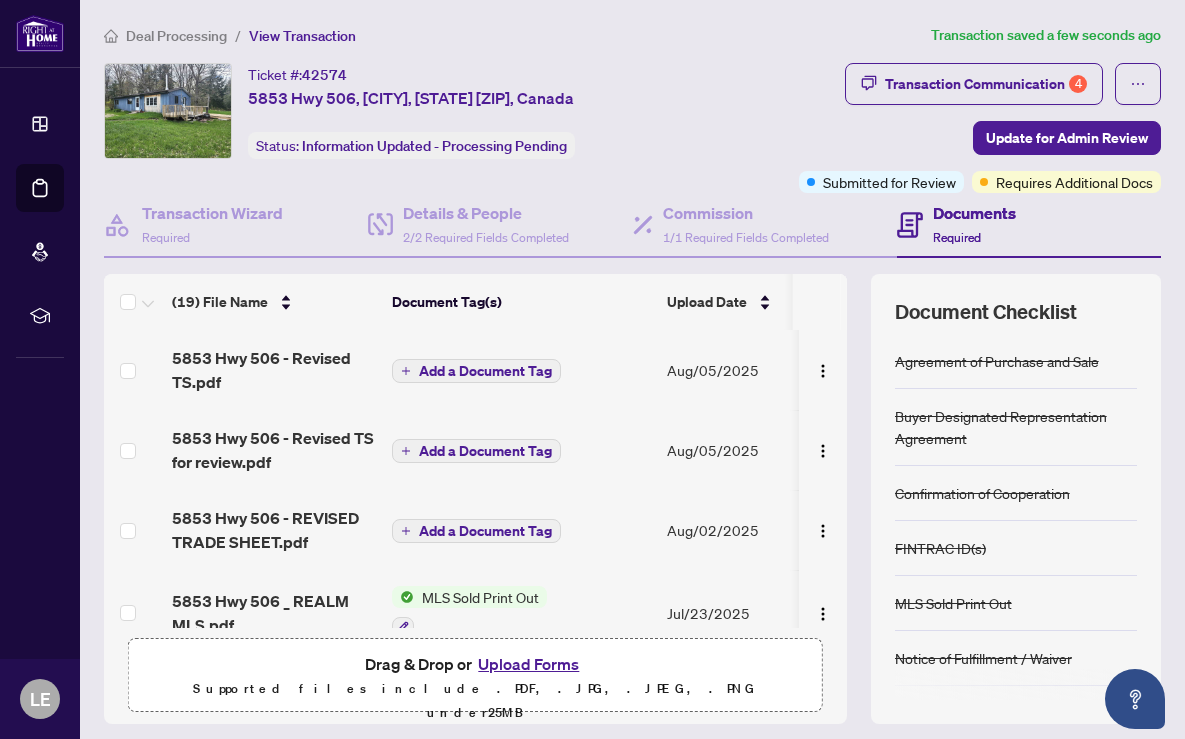 click on "Add a Document Tag" at bounding box center [485, 371] 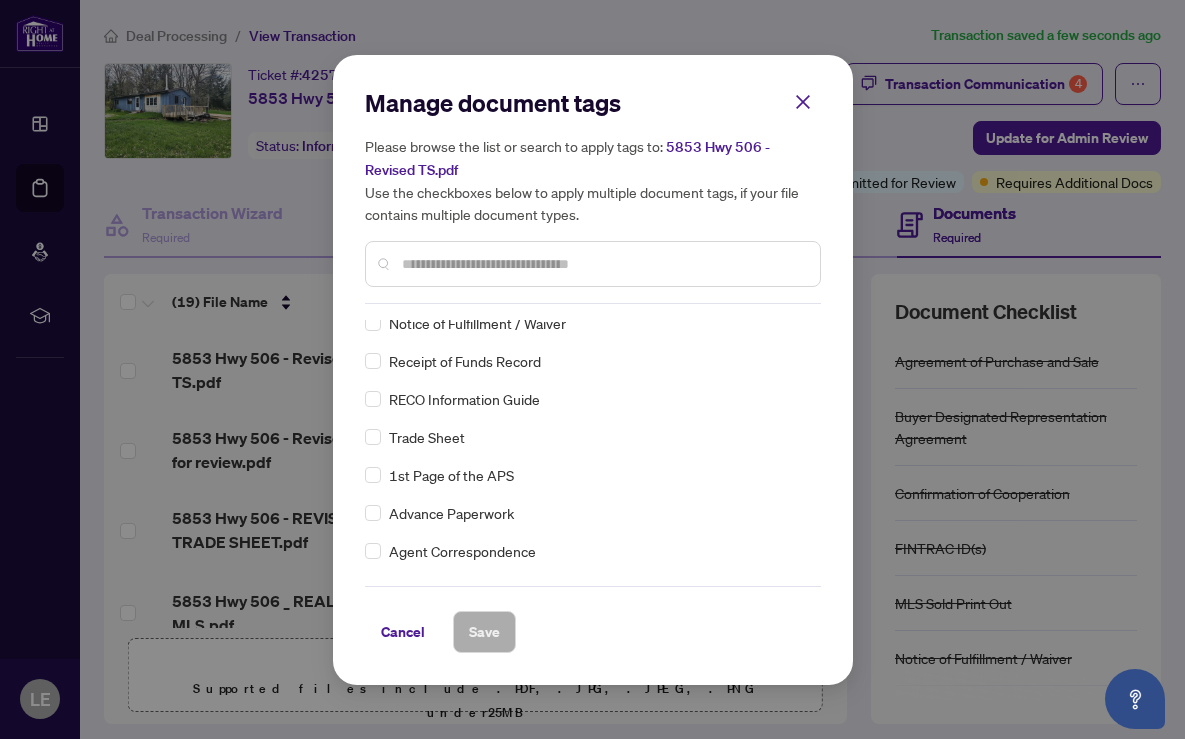 scroll, scrollTop: 203, scrollLeft: 0, axis: vertical 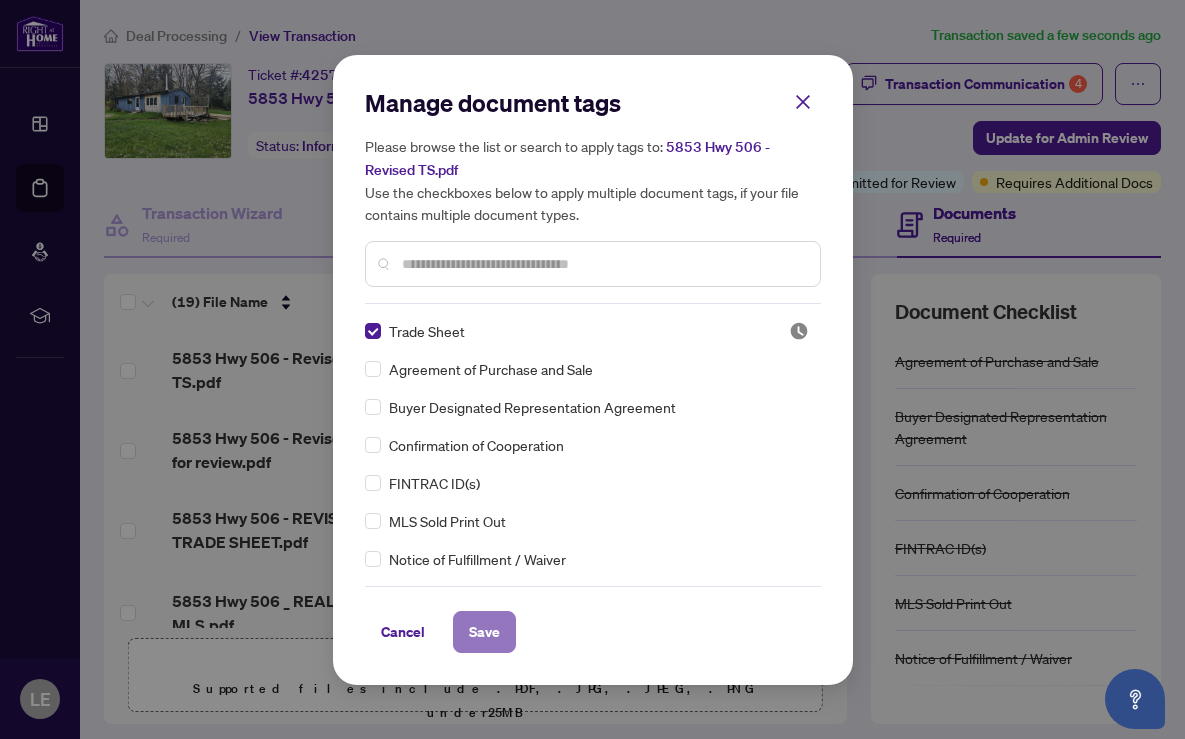 click on "Save" at bounding box center (484, 632) 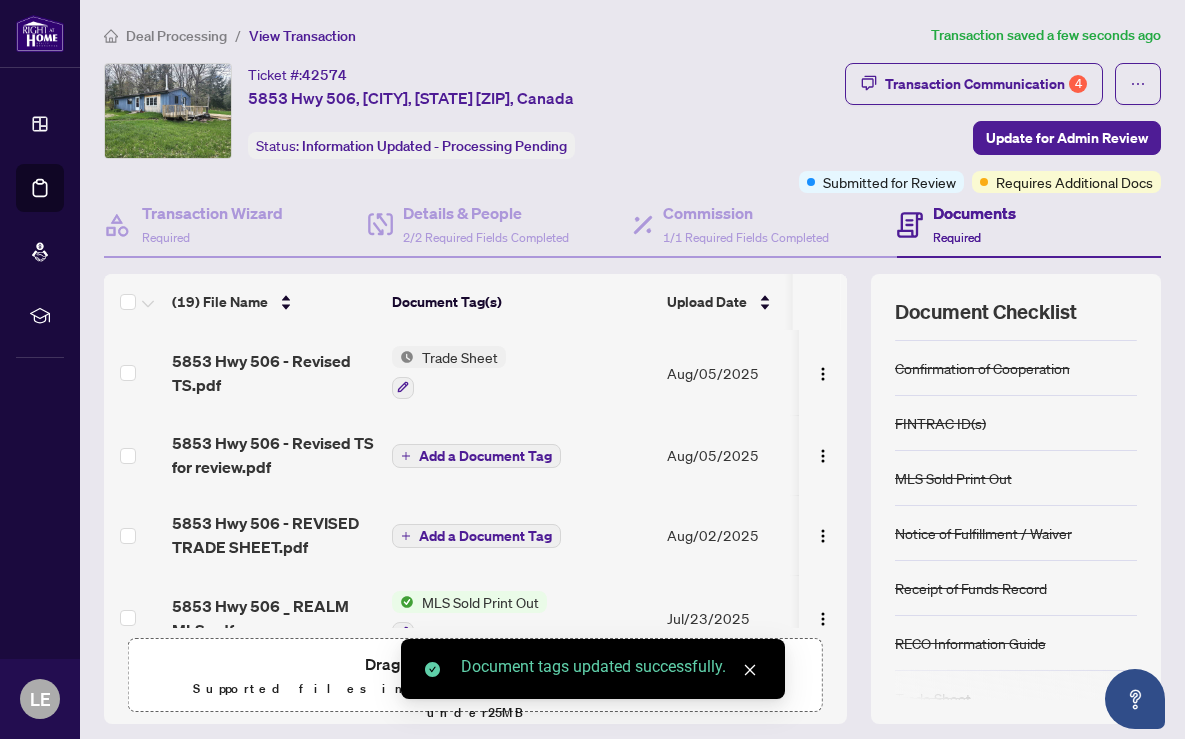scroll, scrollTop: 158, scrollLeft: 0, axis: vertical 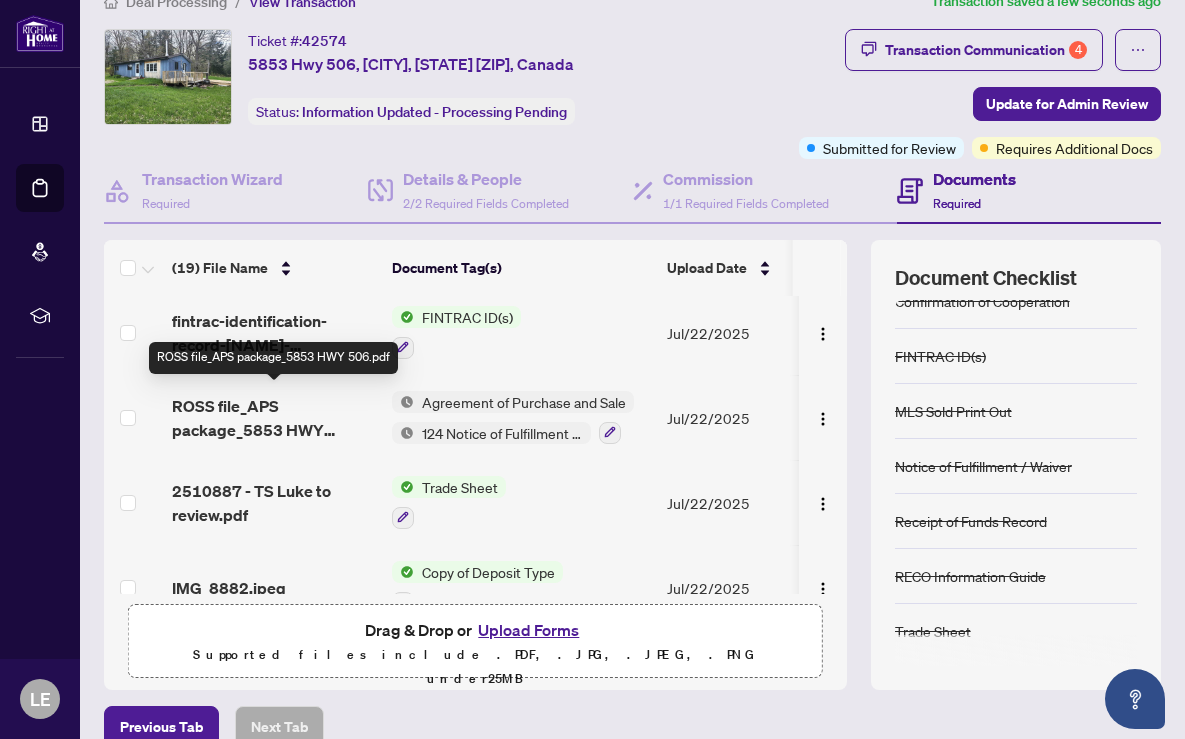 click on "ROSS file_APS package_5853 HWY 506.pdf" at bounding box center (274, 418) 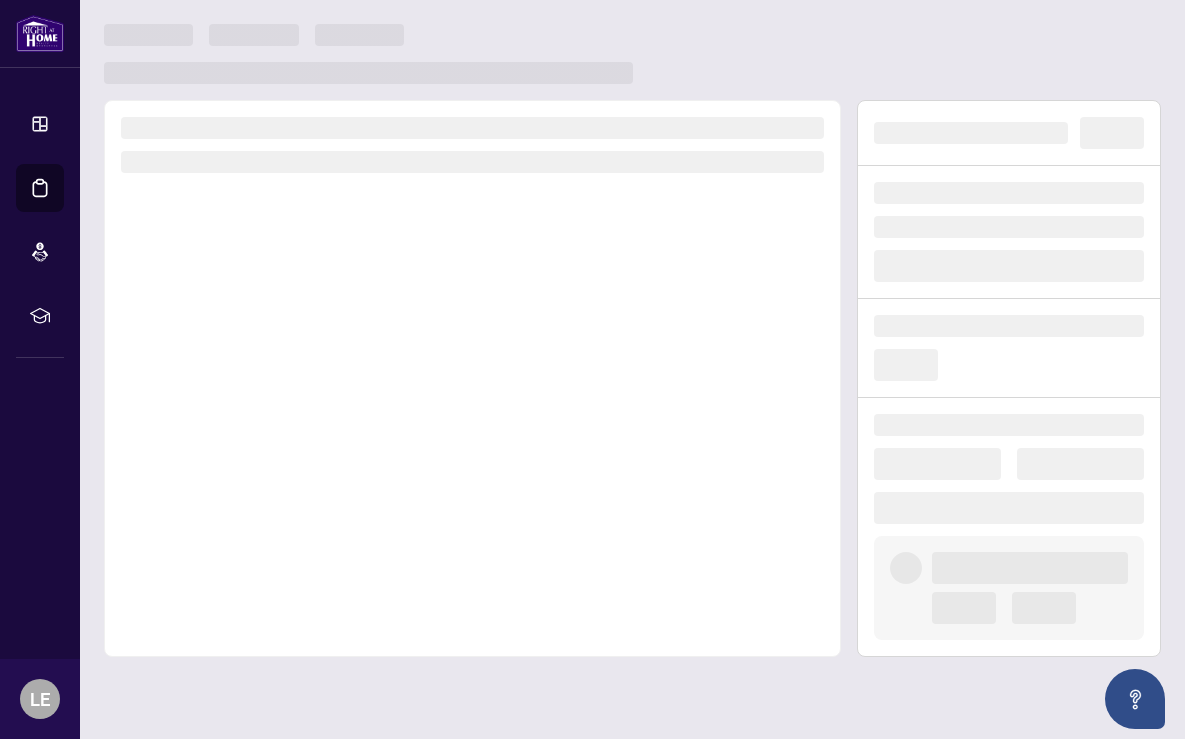 scroll, scrollTop: 0, scrollLeft: 0, axis: both 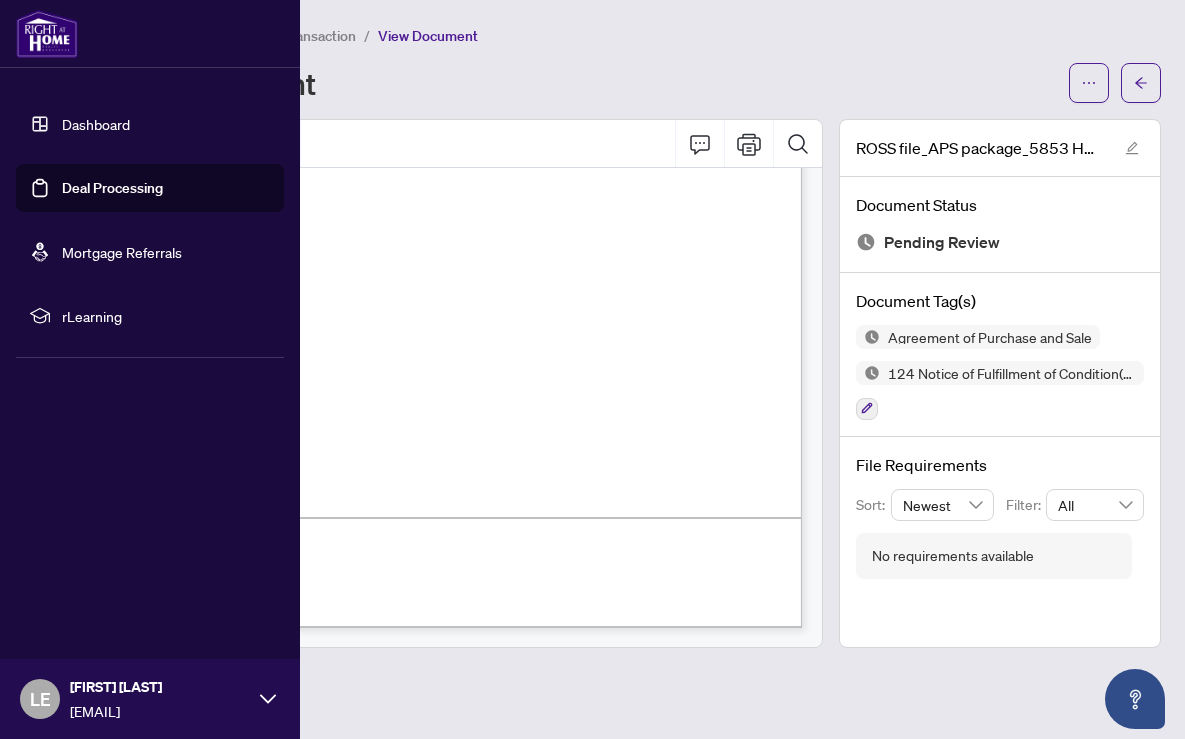 click on "Deal Processing" at bounding box center (112, 188) 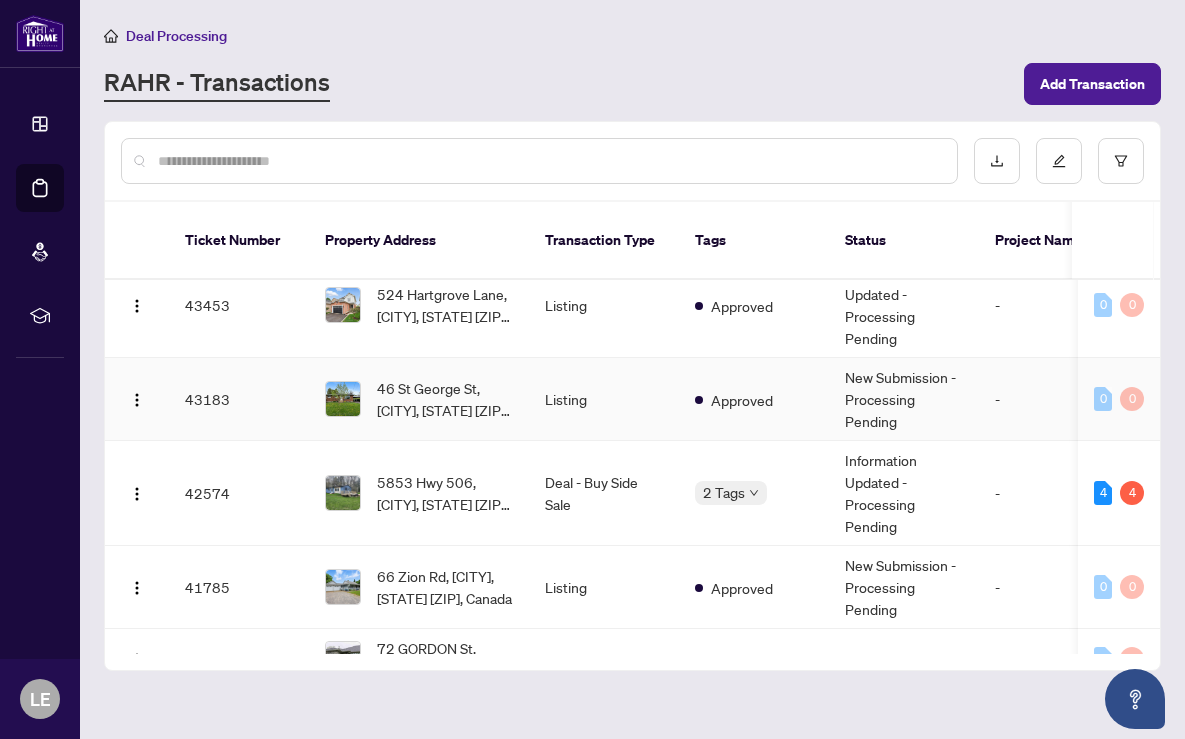 scroll, scrollTop: 256, scrollLeft: 0, axis: vertical 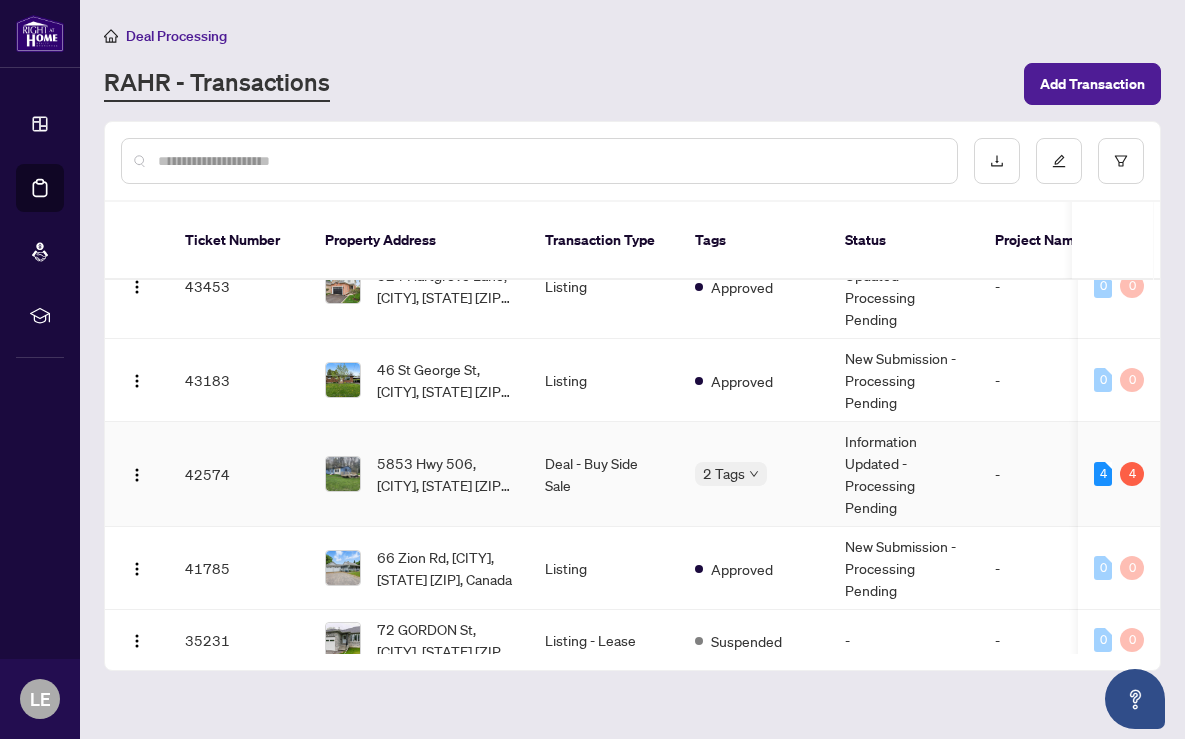 click on "5853 Hwy 506, [CITY], [STATE] [ZIP], Canada" at bounding box center [445, 474] 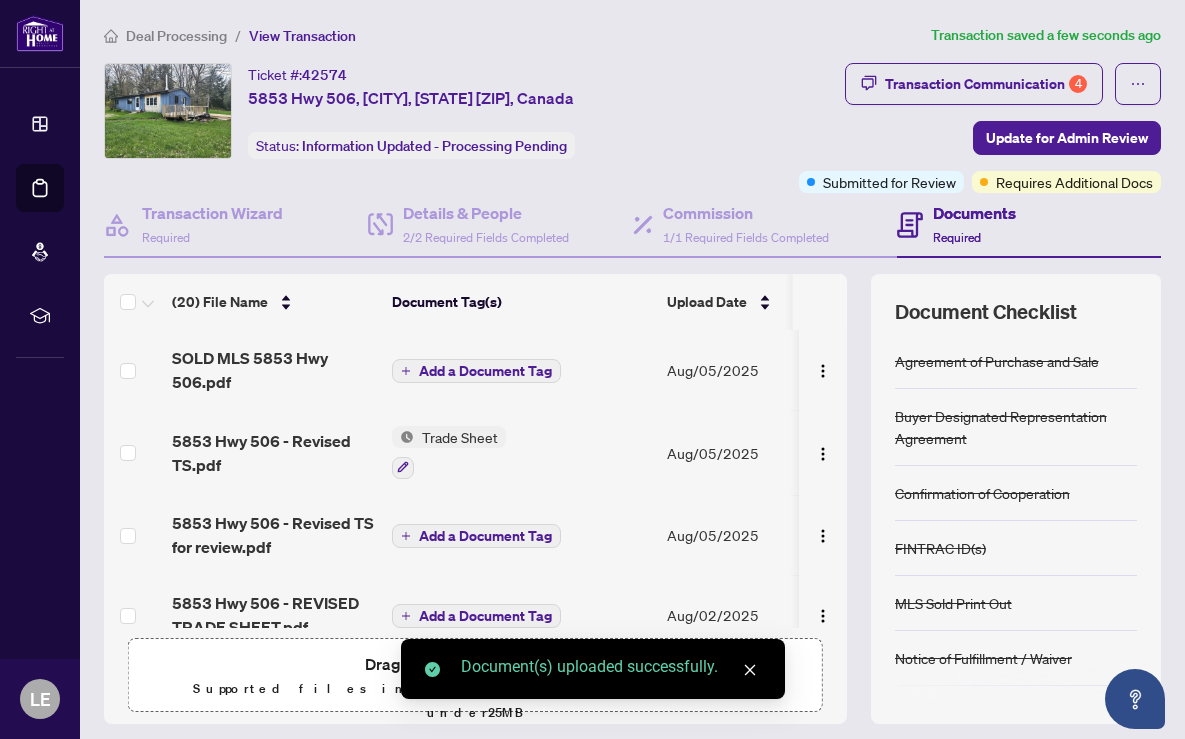 click on "Add a Document Tag" at bounding box center (485, 371) 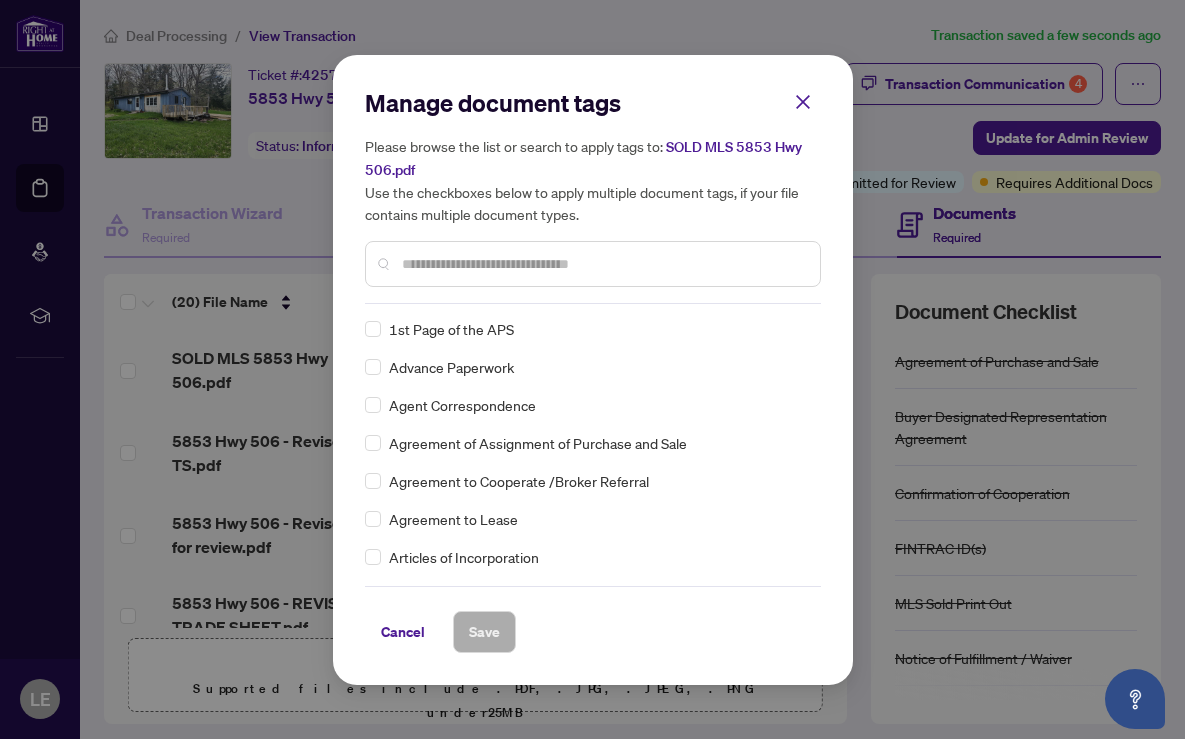 scroll, scrollTop: 0, scrollLeft: 0, axis: both 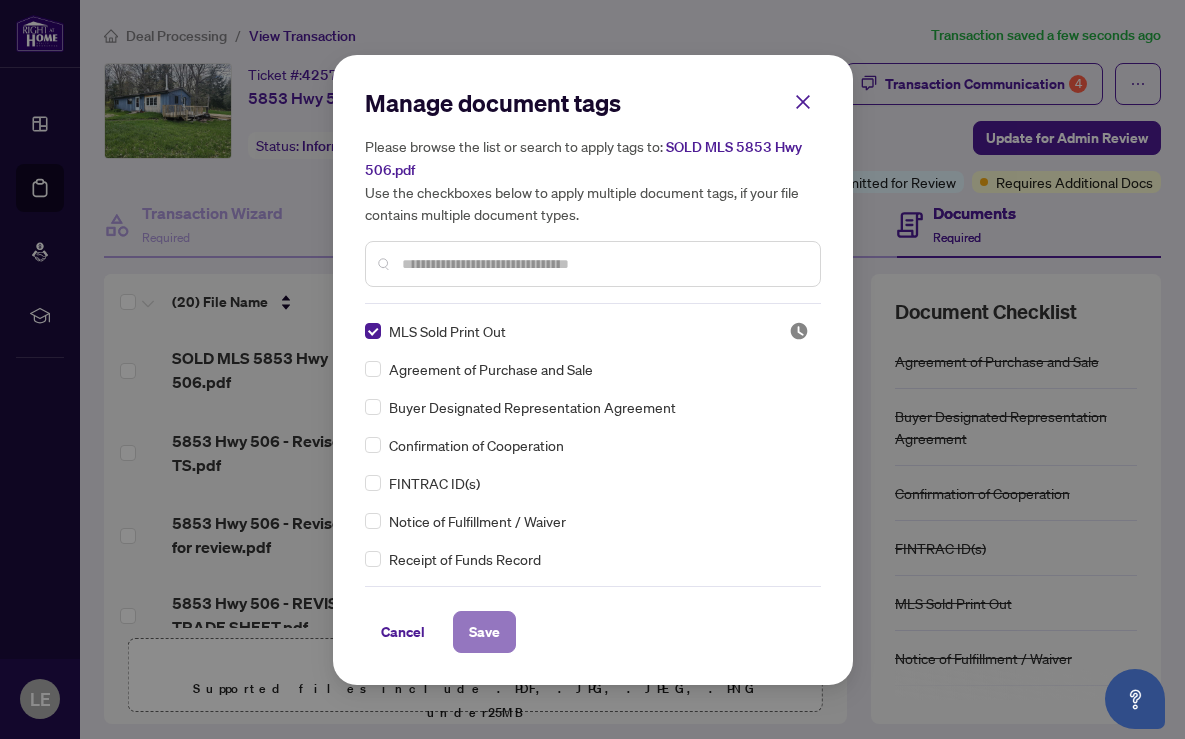 click on "Save" at bounding box center (484, 632) 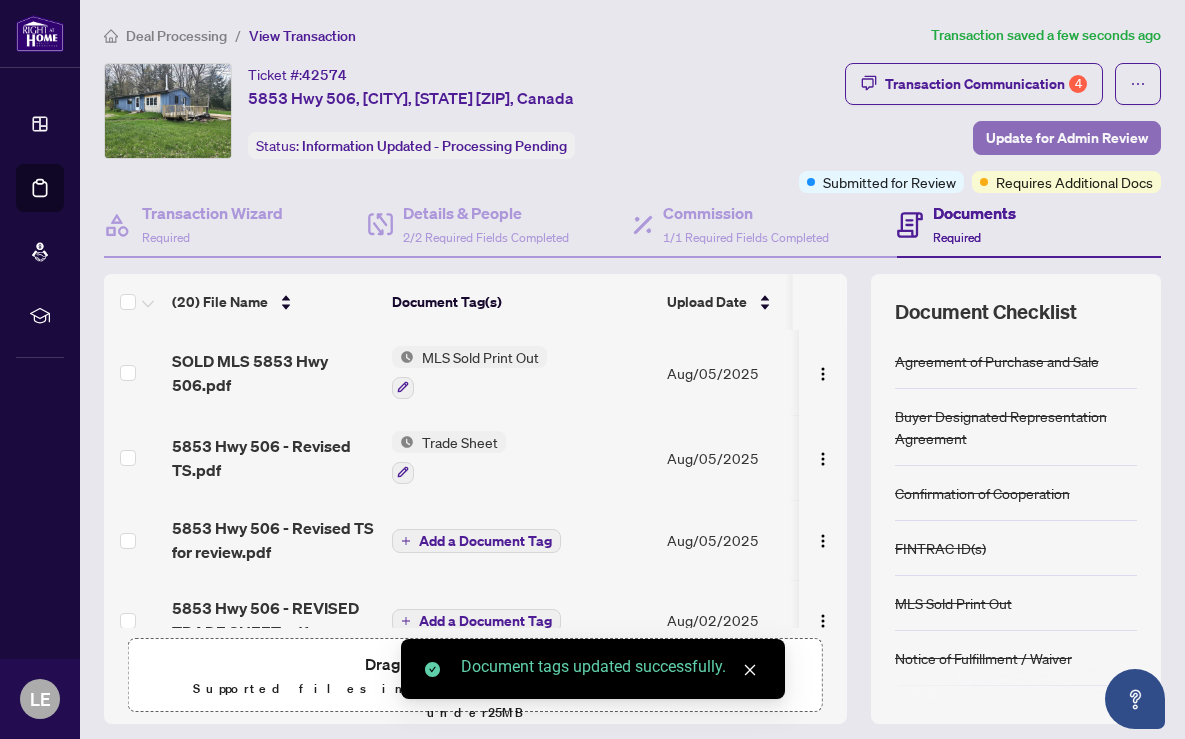 click on "Update for Admin Review" at bounding box center [1067, 138] 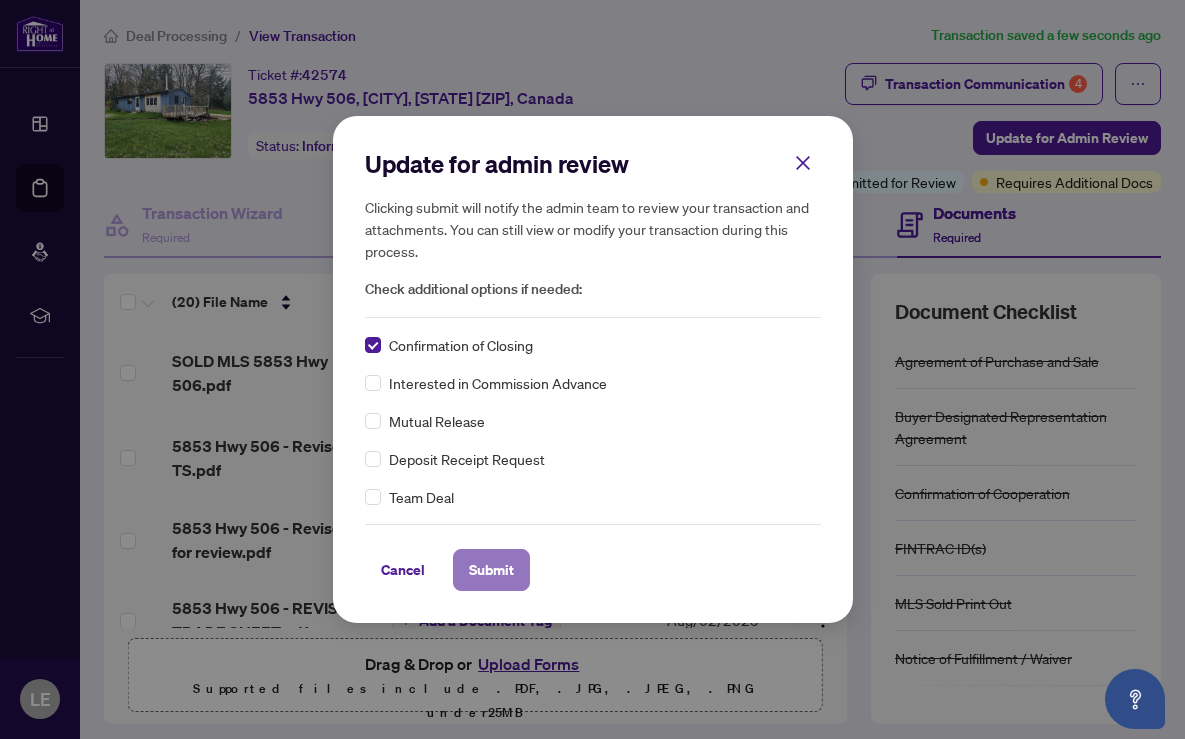 click on "Submit" at bounding box center (491, 570) 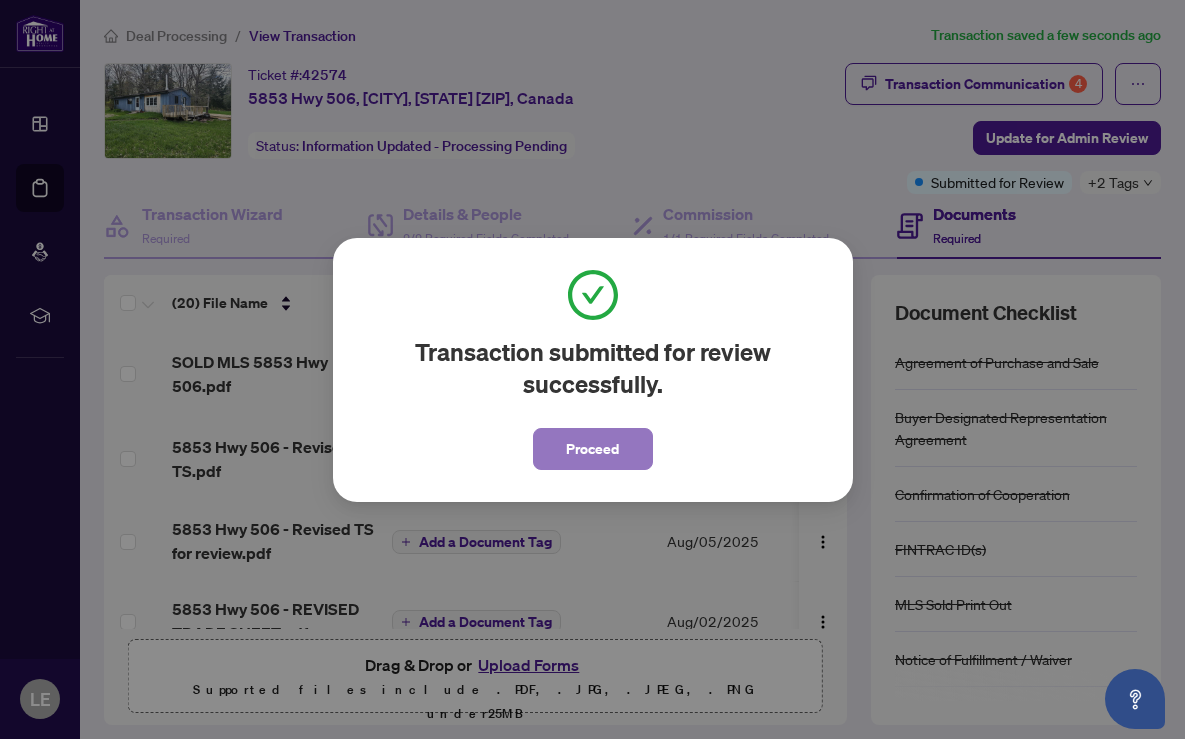 click on "Proceed" at bounding box center (592, 449) 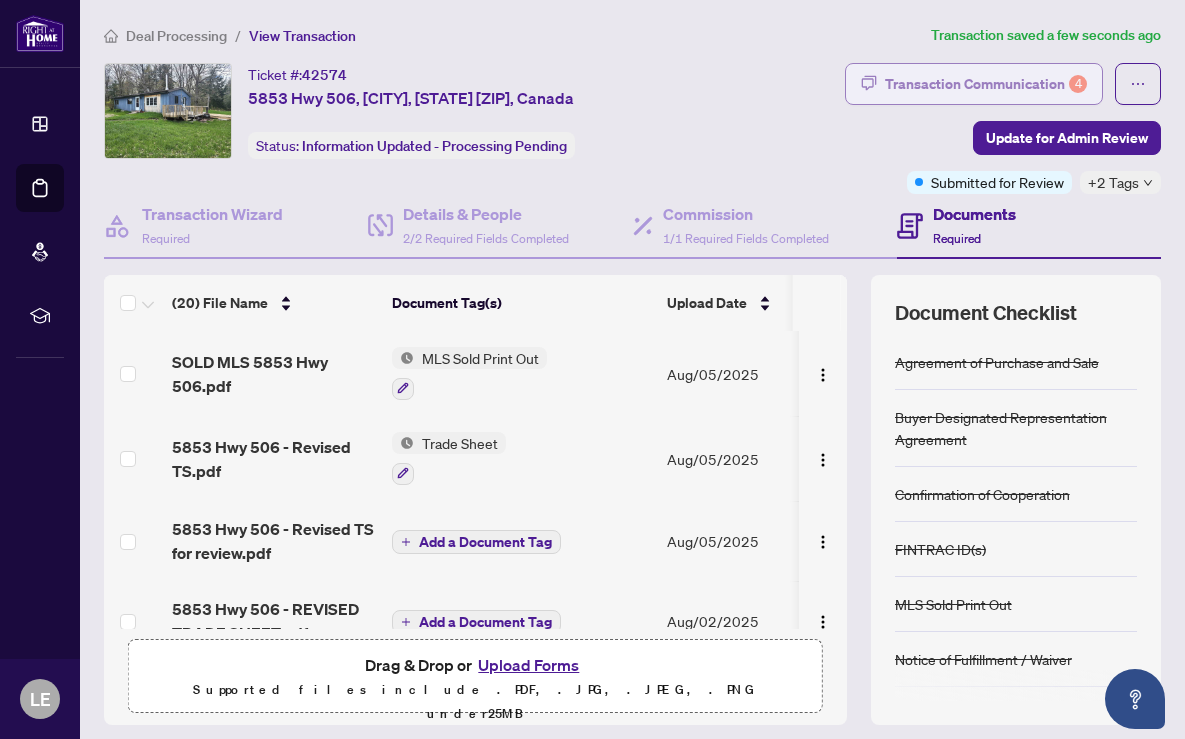click on "Transaction Communication 4" at bounding box center [986, 84] 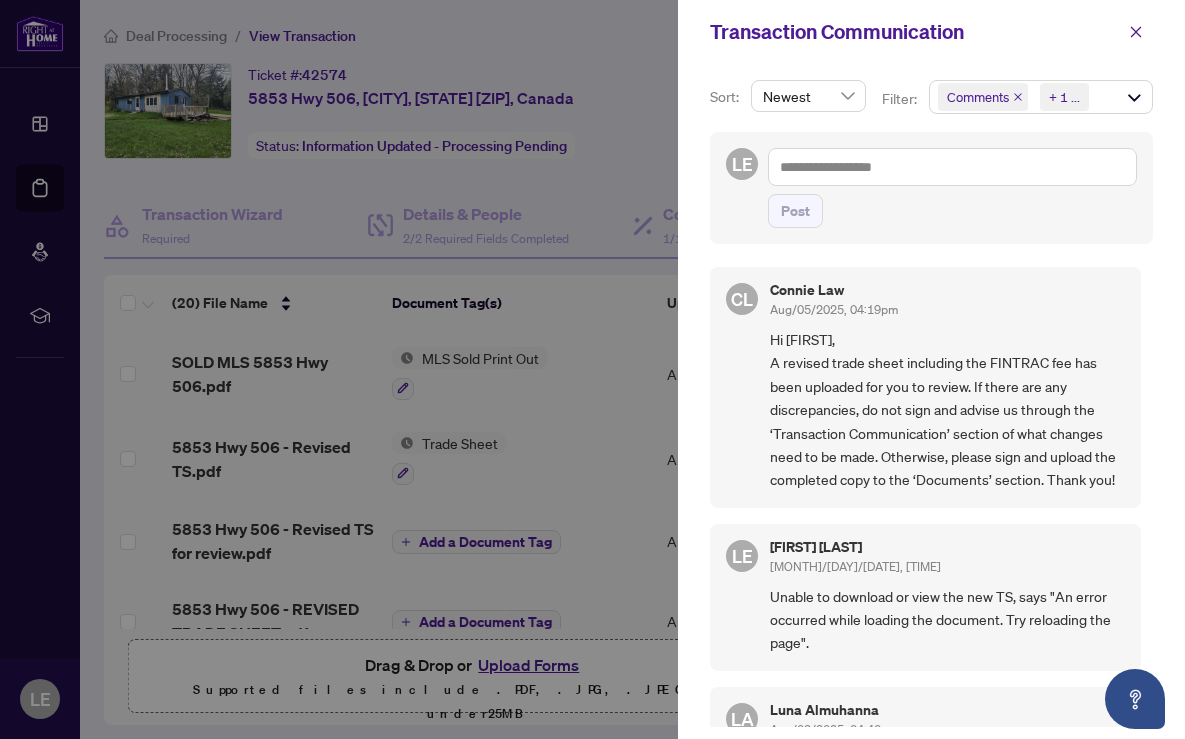 scroll, scrollTop: 0, scrollLeft: 0, axis: both 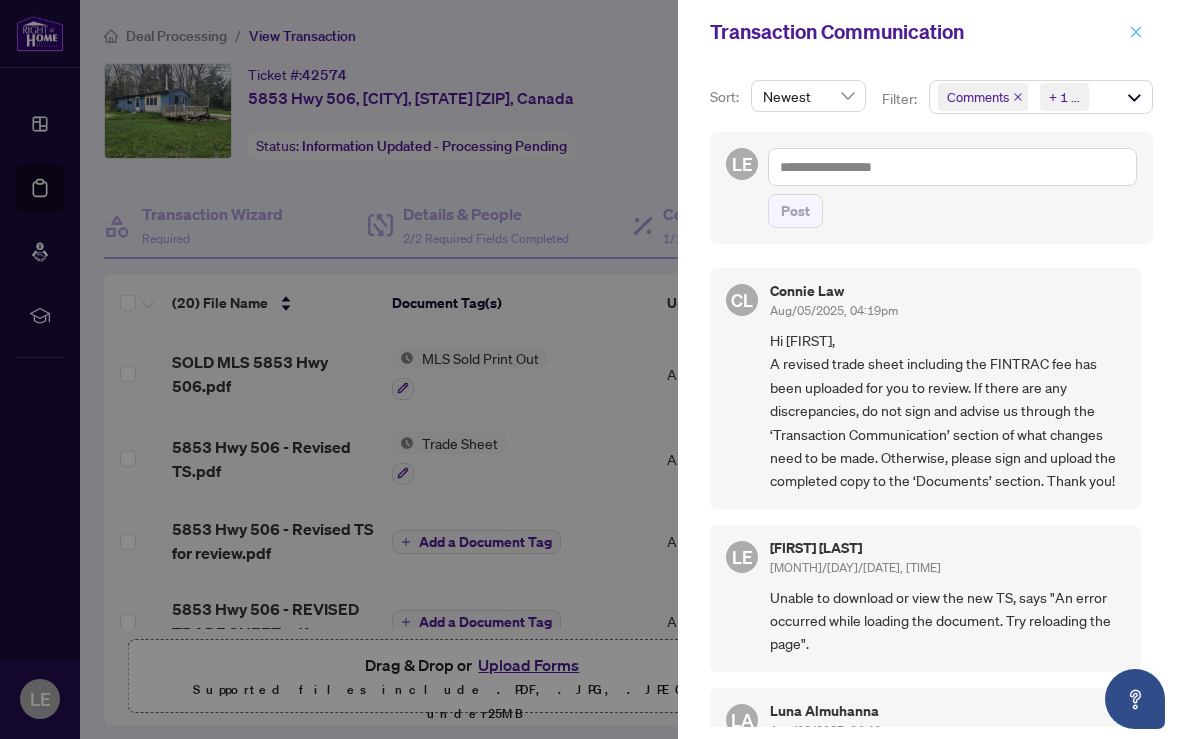 click 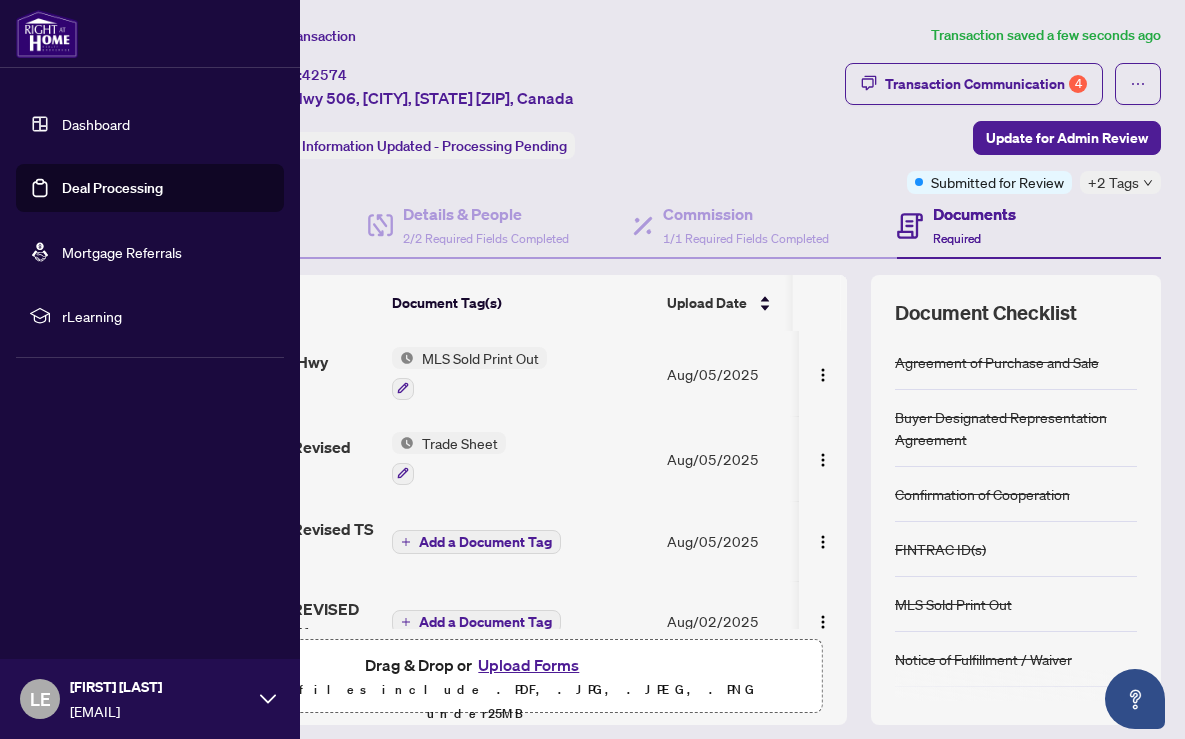 click on "Deal Processing" at bounding box center [112, 188] 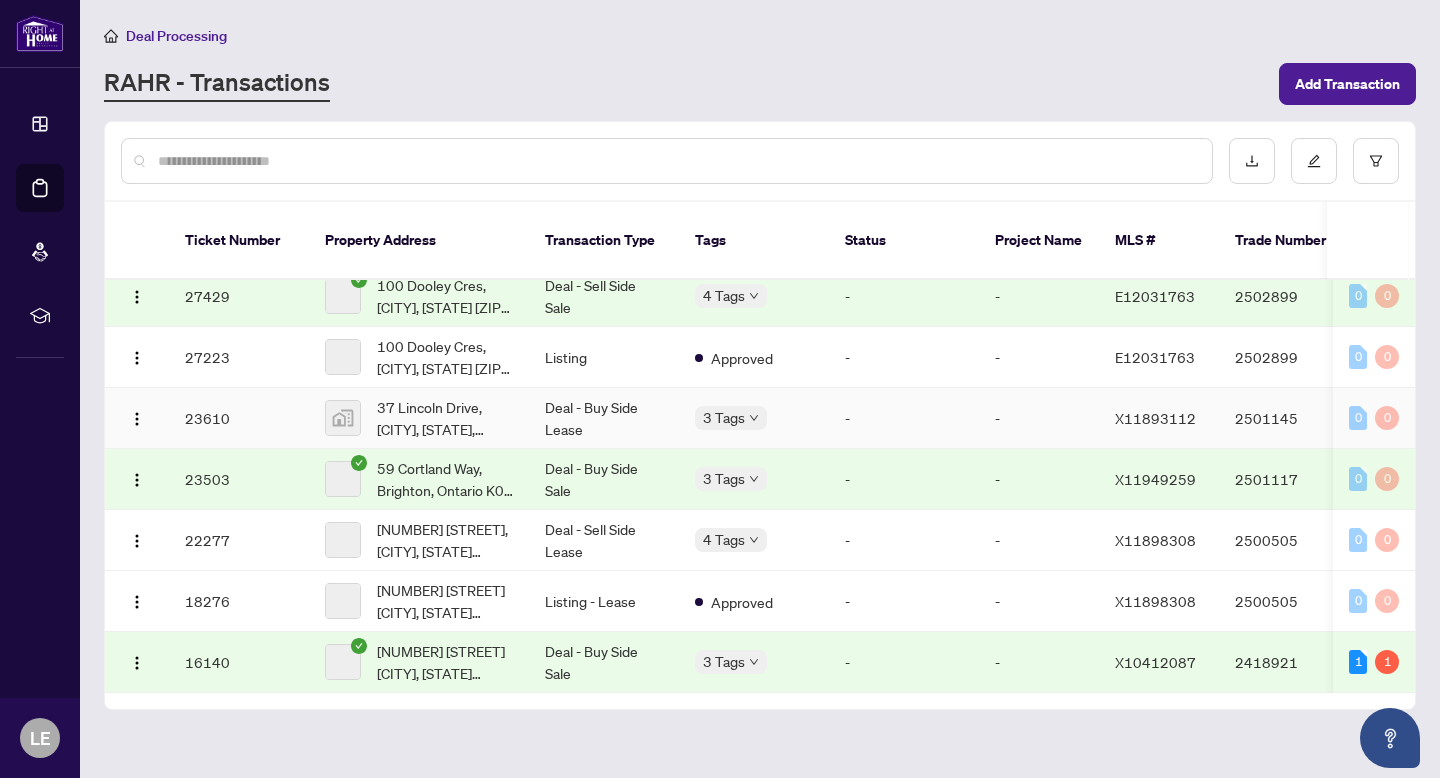 scroll, scrollTop: 0, scrollLeft: 0, axis: both 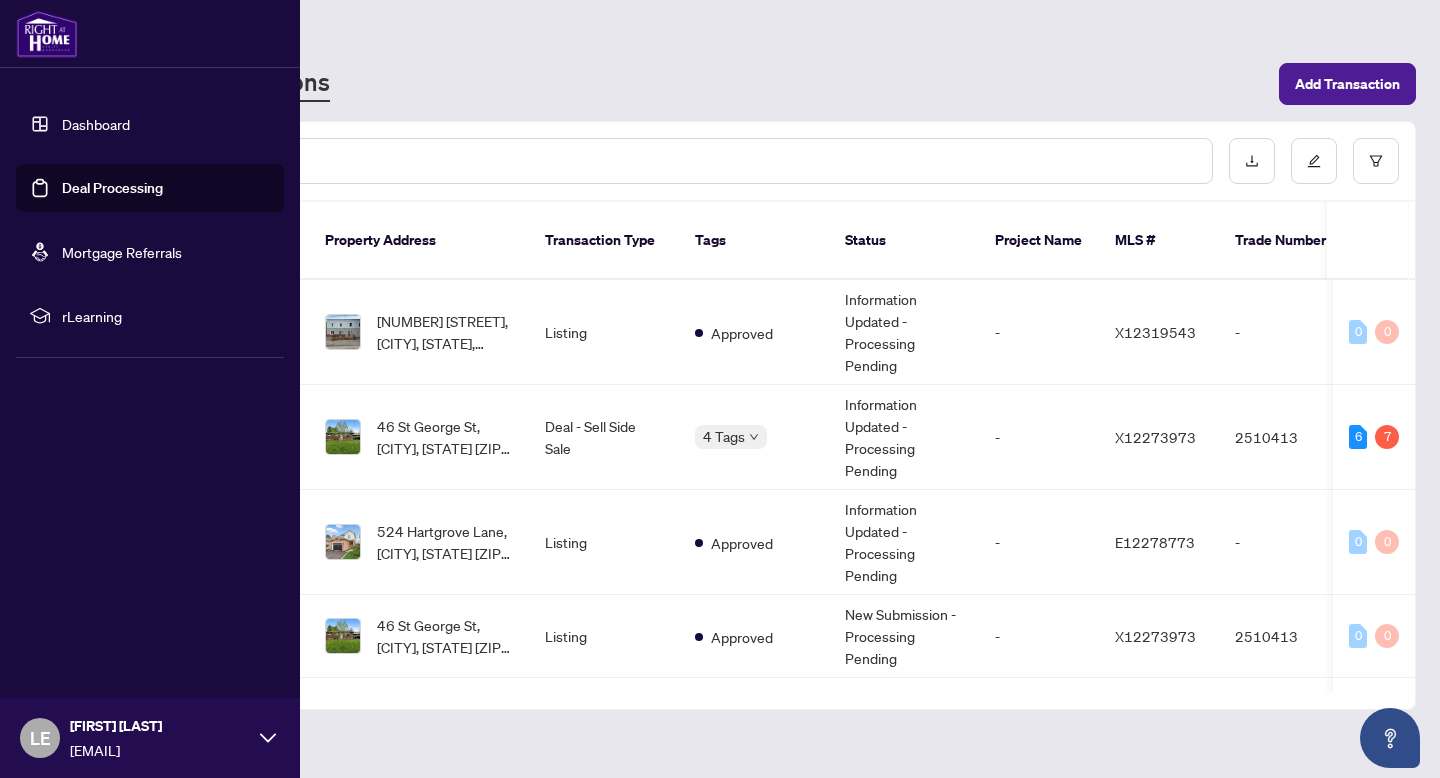 click on "Deal Processing" at bounding box center (112, 188) 